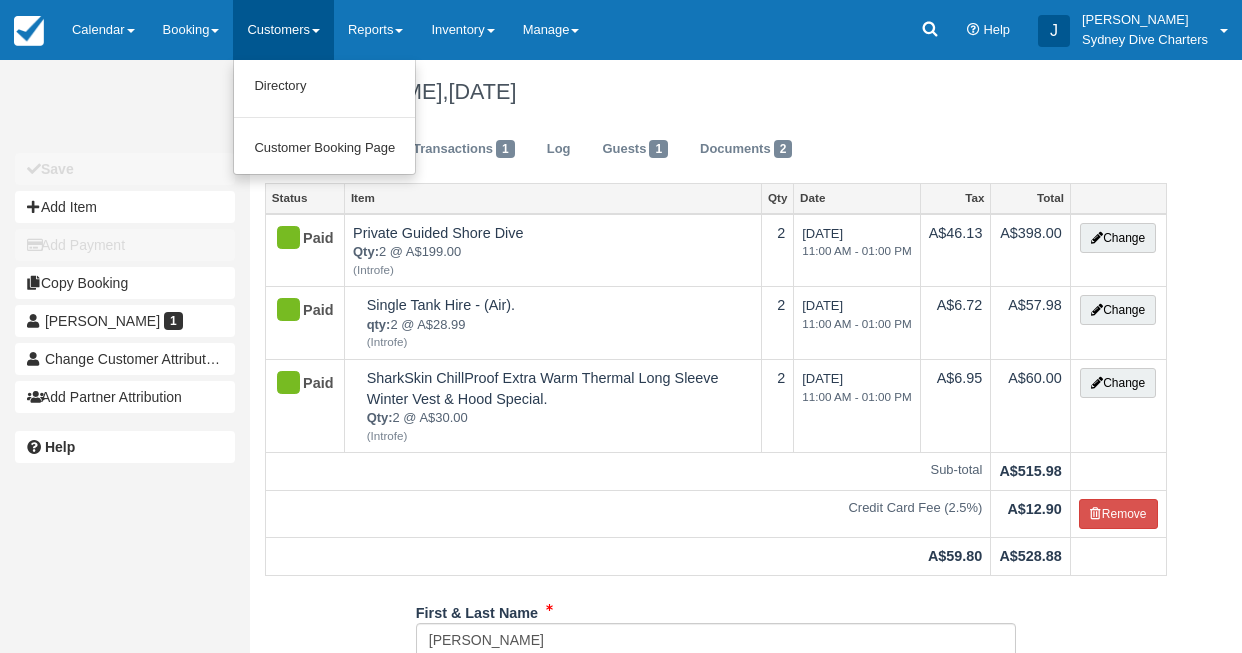 select on "Tropical" 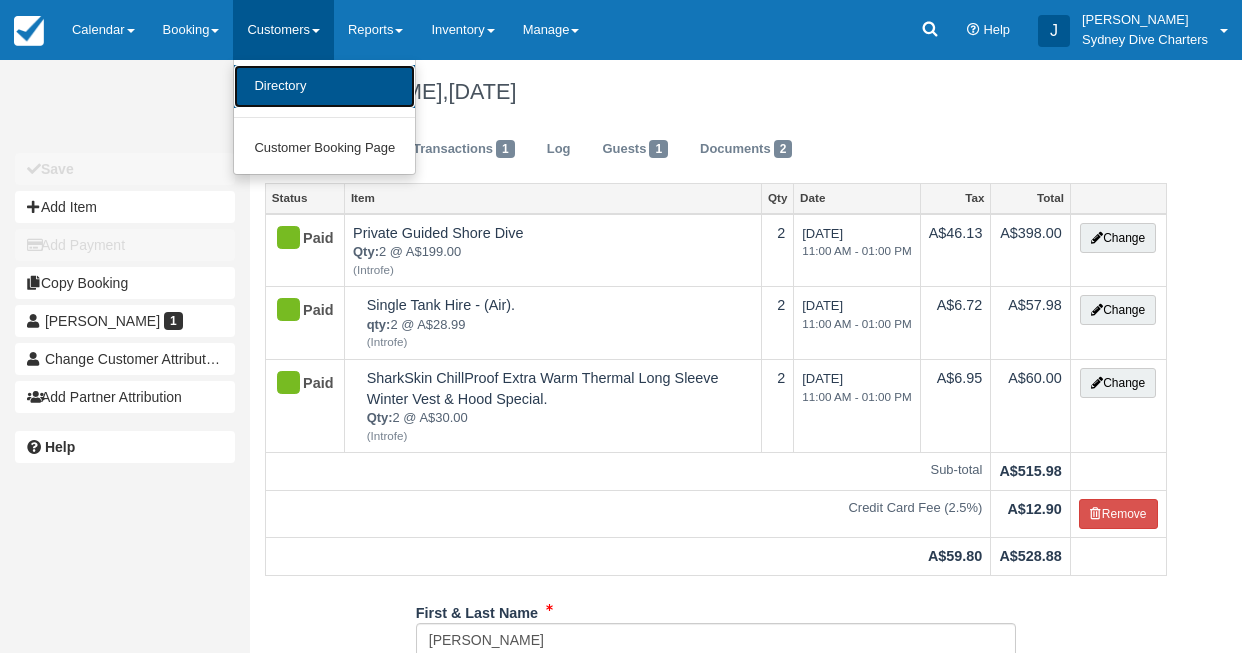 scroll, scrollTop: 0, scrollLeft: 0, axis: both 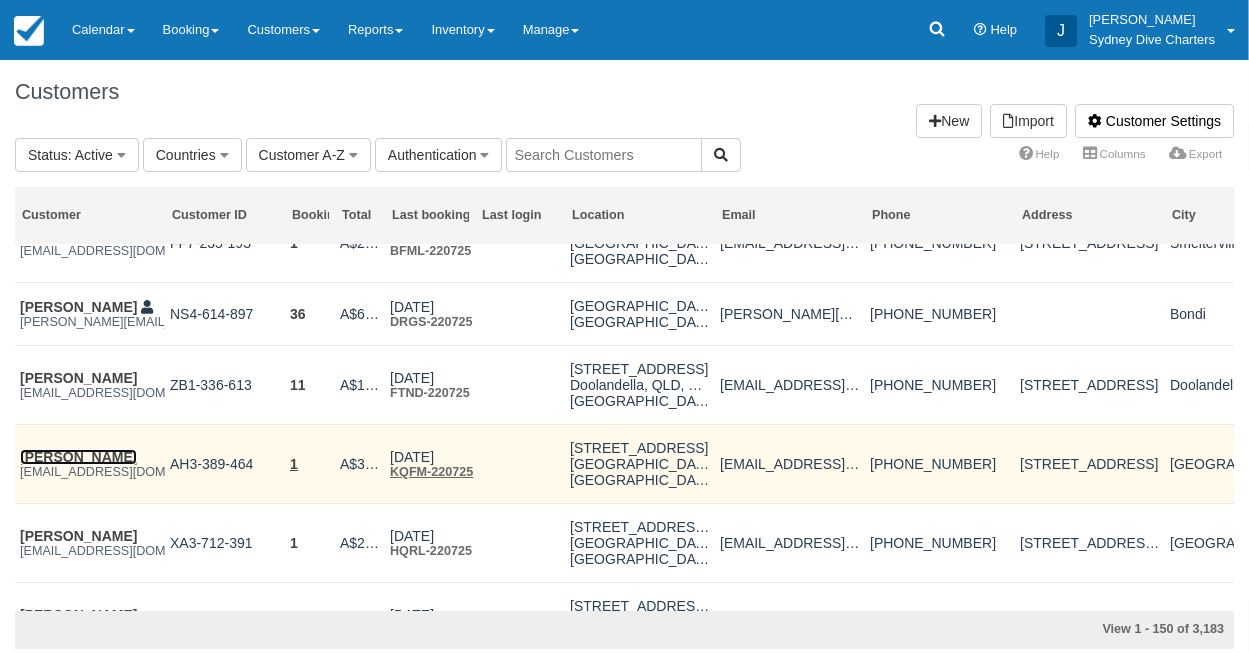 click on "[PERSON_NAME]" at bounding box center (78, 457) 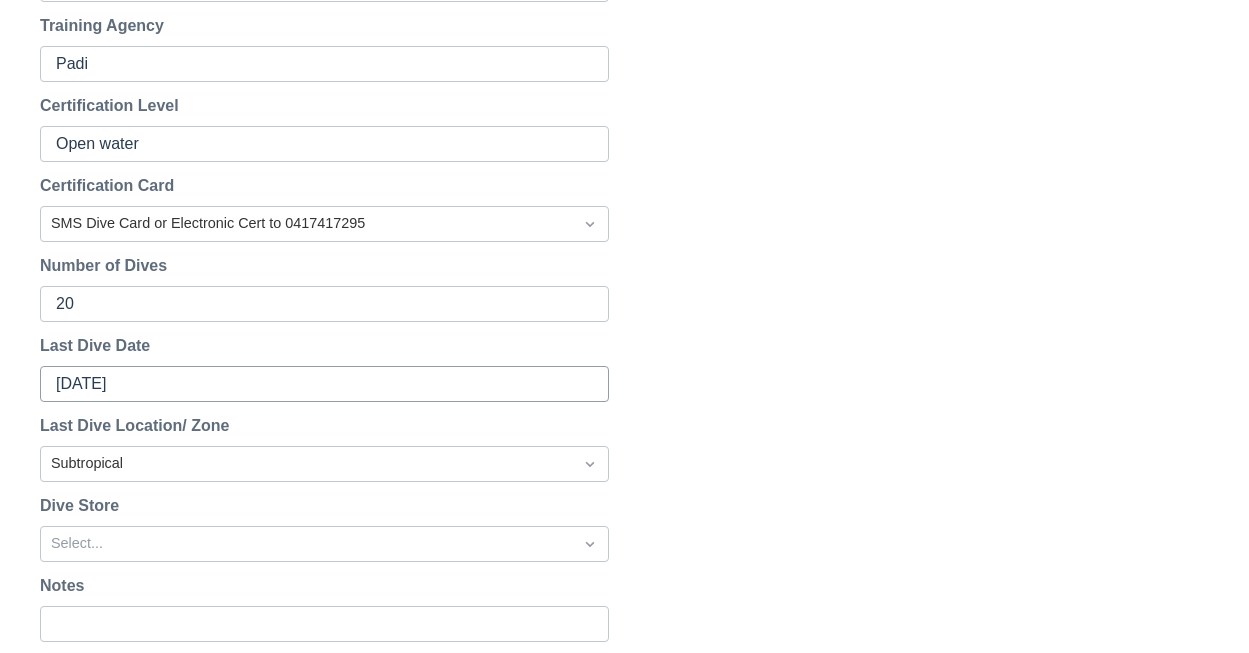 scroll, scrollTop: 1032, scrollLeft: 0, axis: vertical 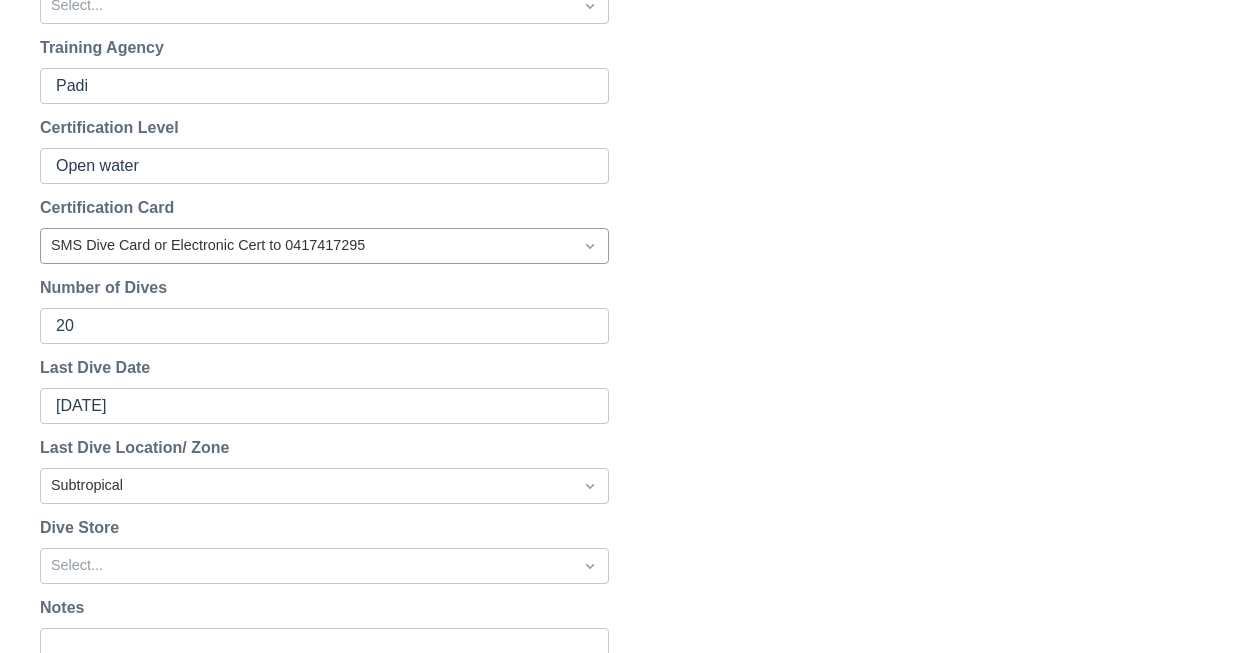 click at bounding box center [306, 246] 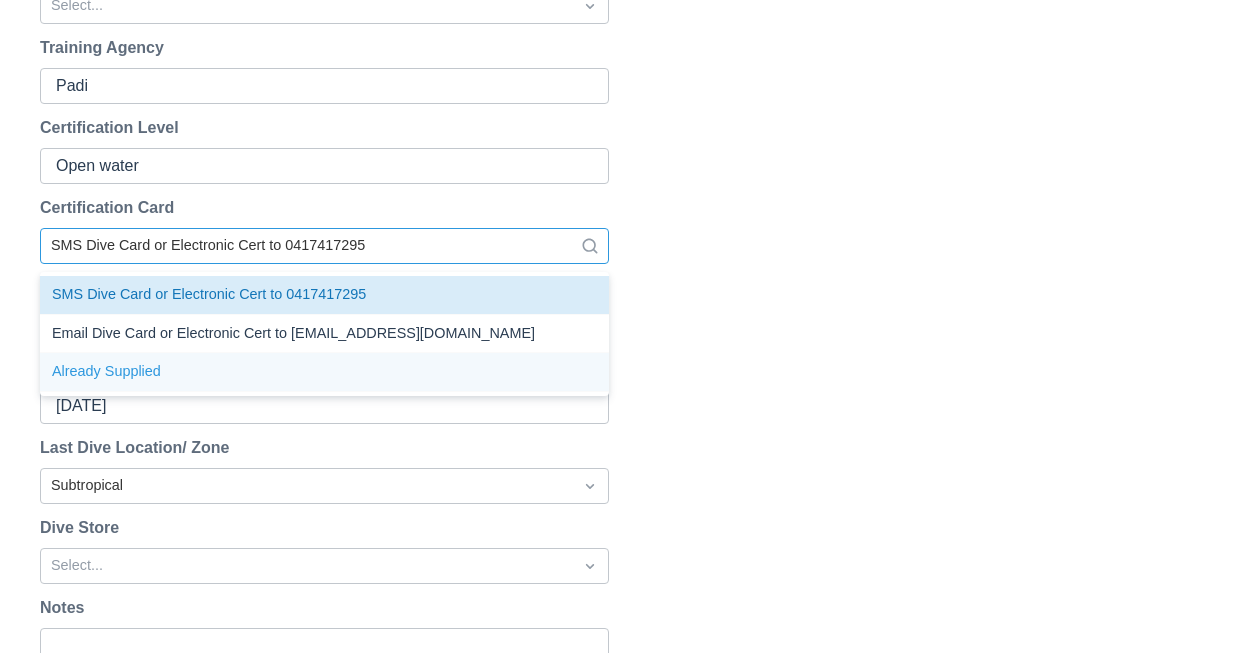 click on "Already Supplied" at bounding box center (324, 372) 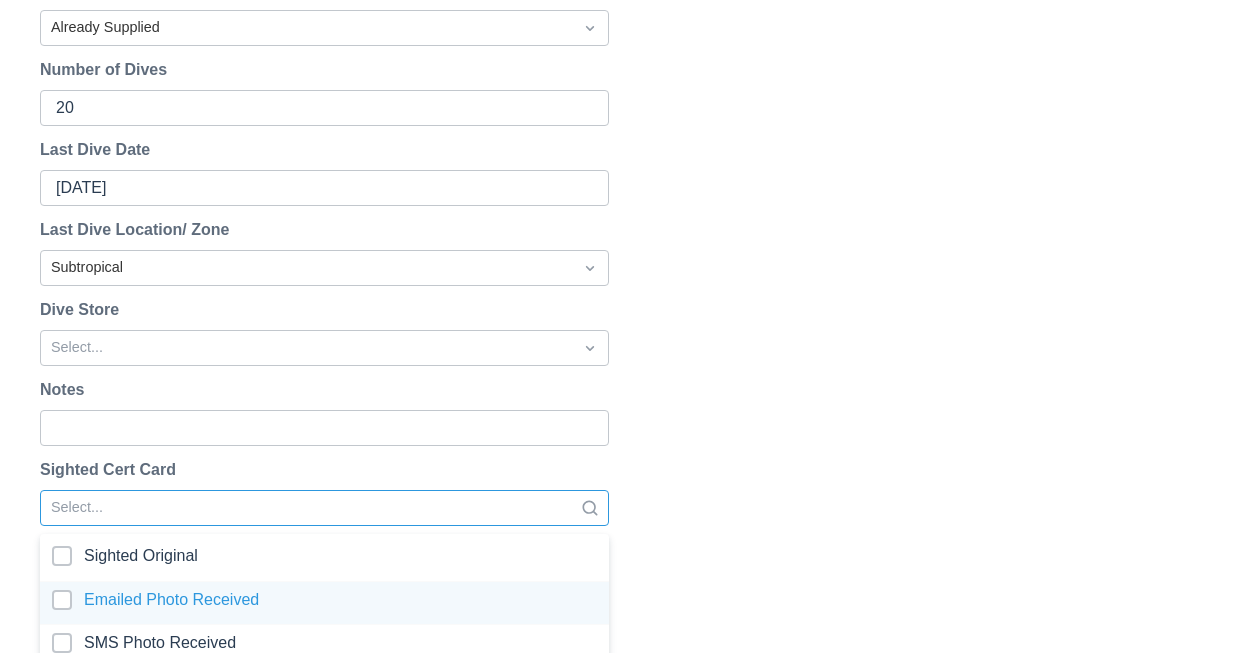 scroll, scrollTop: 1316, scrollLeft: 0, axis: vertical 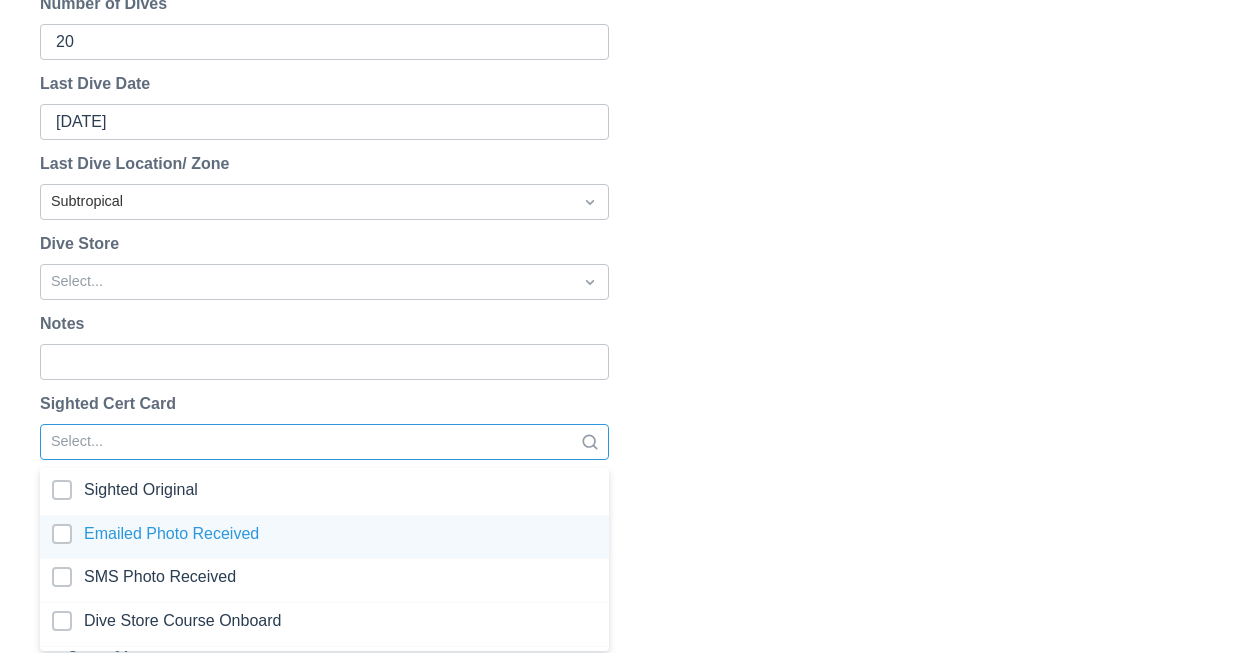 click on "option Emailed Photo Received focused, 2 of 4. 4 results available. Use Up and Down to choose options, press Enter to select the currently focused option, press Escape to exit the menu, press Tab to select the option and exit the menu. Select... Sighted Original Emailed Photo Received SMS Photo Received Dive Store Course Onboard" at bounding box center [324, 442] 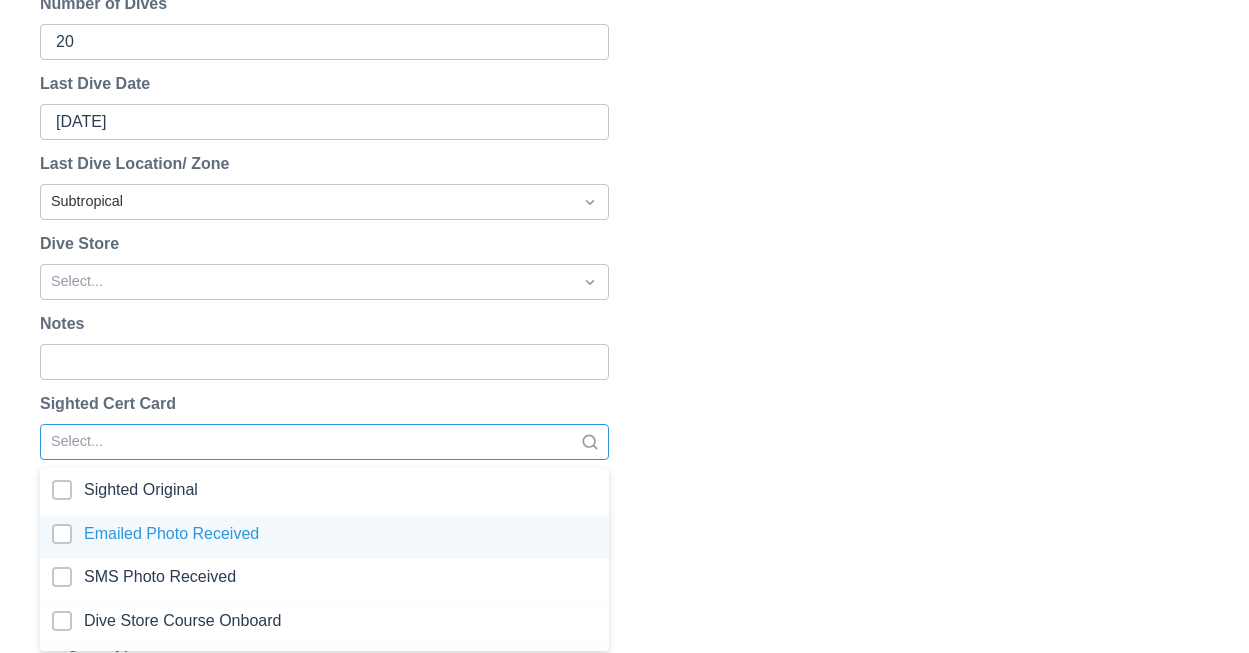 click at bounding box center [324, 537] 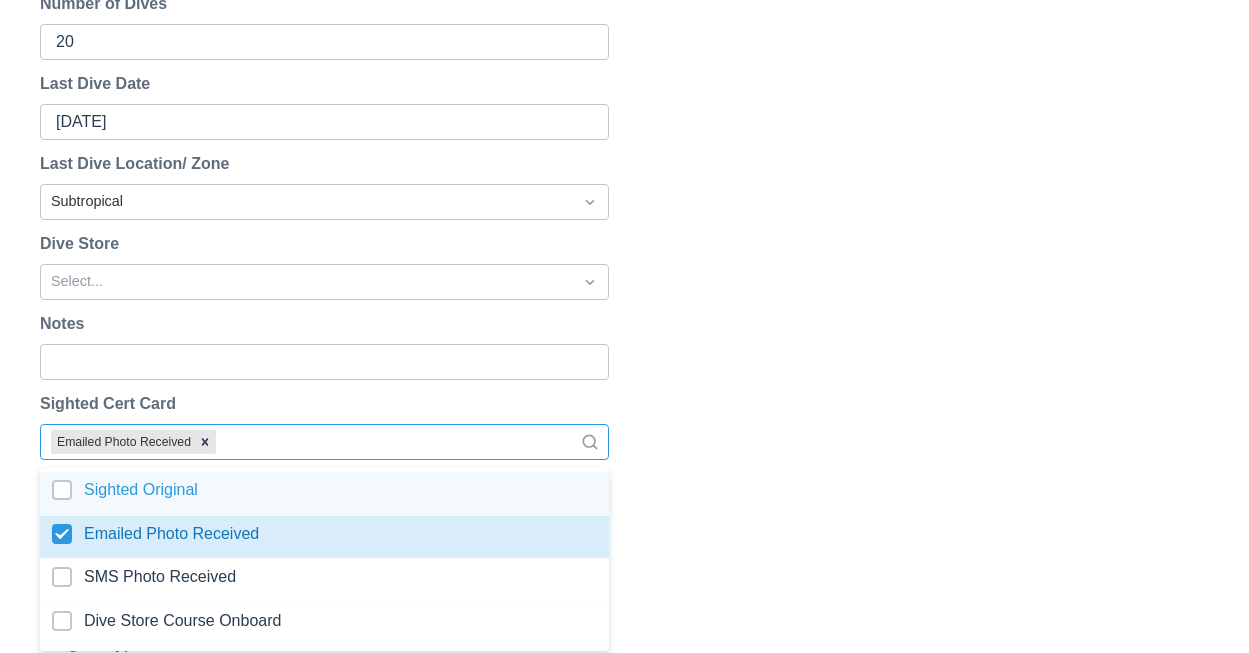 click on "Reset Password Send password reset email to   z.carey1@gmail.com ? Cancel Send Reset Email Change Password New Password   No empty spaces At least 10 characters long At least 1 numbers (0-9) At least 1 special character At least 1 upper and lower case Cancel Change Password First Name Zachary Last Name Carey Email z.carey1@gmail.com Change Password Reset Password (Email) Language Select... Phone +17022490239 Country United States Region Nevada Address 9207 Tesoras drive City Las Vegas ZIP/Postal Code 89144 ABN HMAS Adelaide Pickup Locations &amp; Times Select... Training Agency Padi Certification Level Open water Certification Card Already Supplied Number of Dives 20 Last Dive Date 06/01/2024 Last Dive Location/ Zone Subtropical Dive Store Select... Notes Sighted Cert Card option Emailed Photo Received, selected. Emailed Photo Received Sighted Original Emailed Photo Received SMS Photo Received Dive Store Course Onboard Wetsuit Size Select... Booties Size Select... Weights Type Select... Select... Select..." at bounding box center [624, 288] 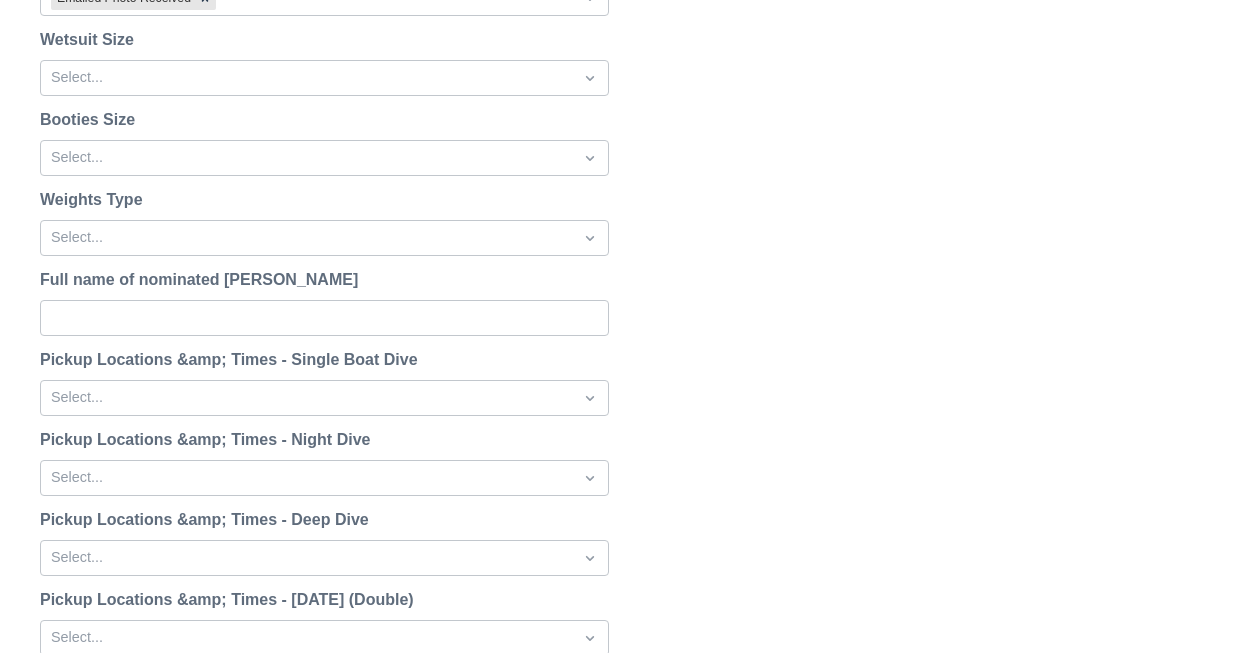 scroll, scrollTop: 2581, scrollLeft: 0, axis: vertical 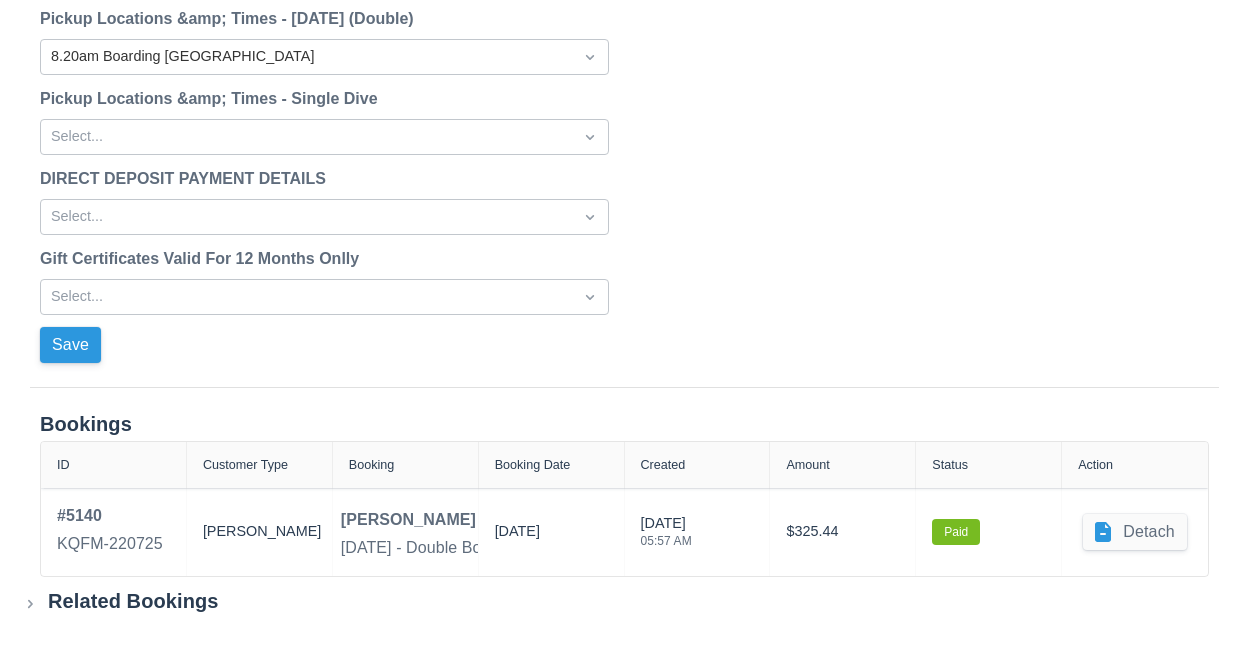 click on "Save" at bounding box center [70, 345] 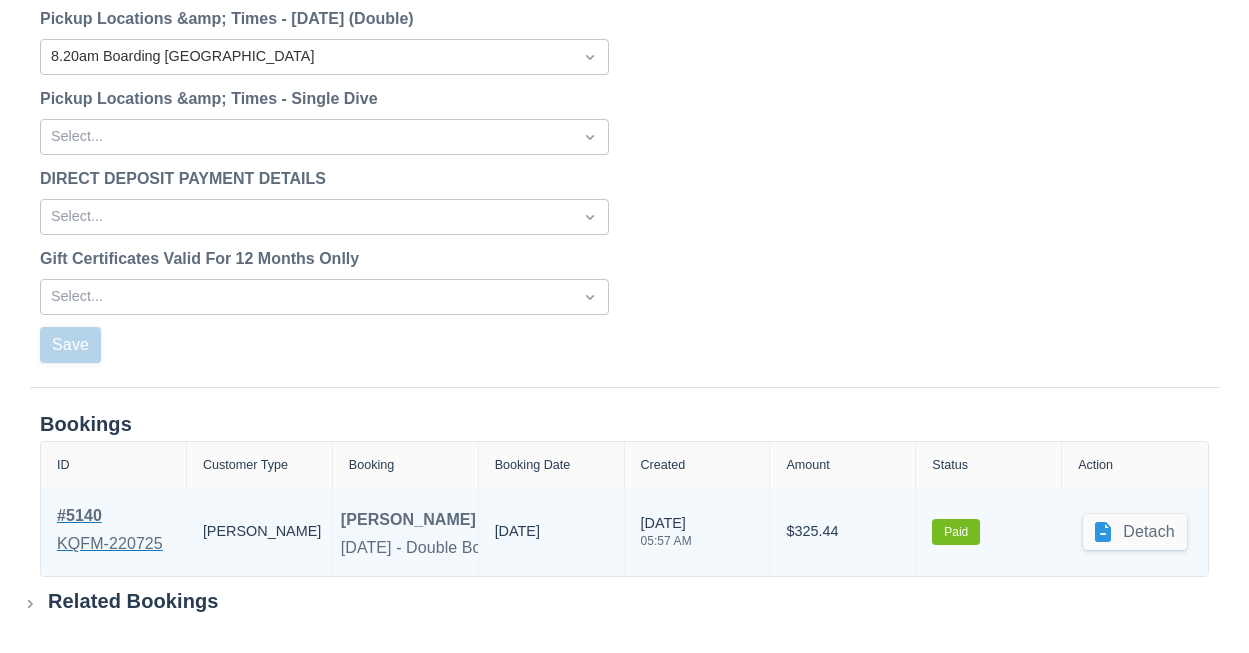 click on "# 5140" at bounding box center (110, 516) 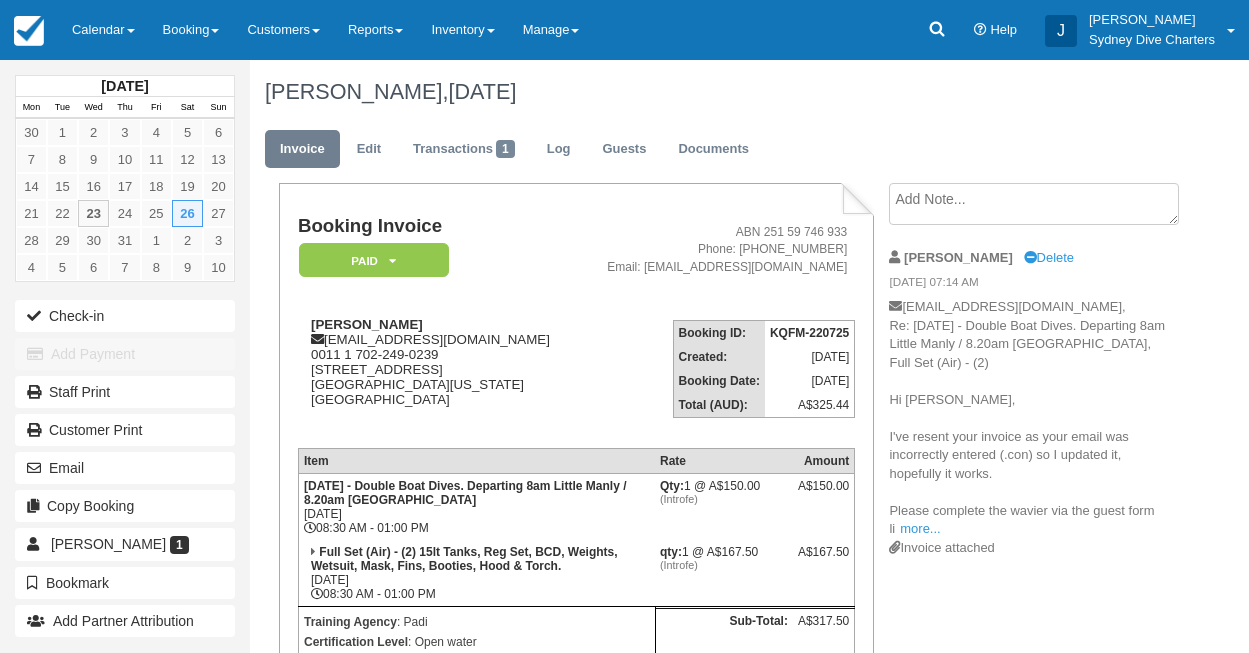 scroll, scrollTop: 0, scrollLeft: 0, axis: both 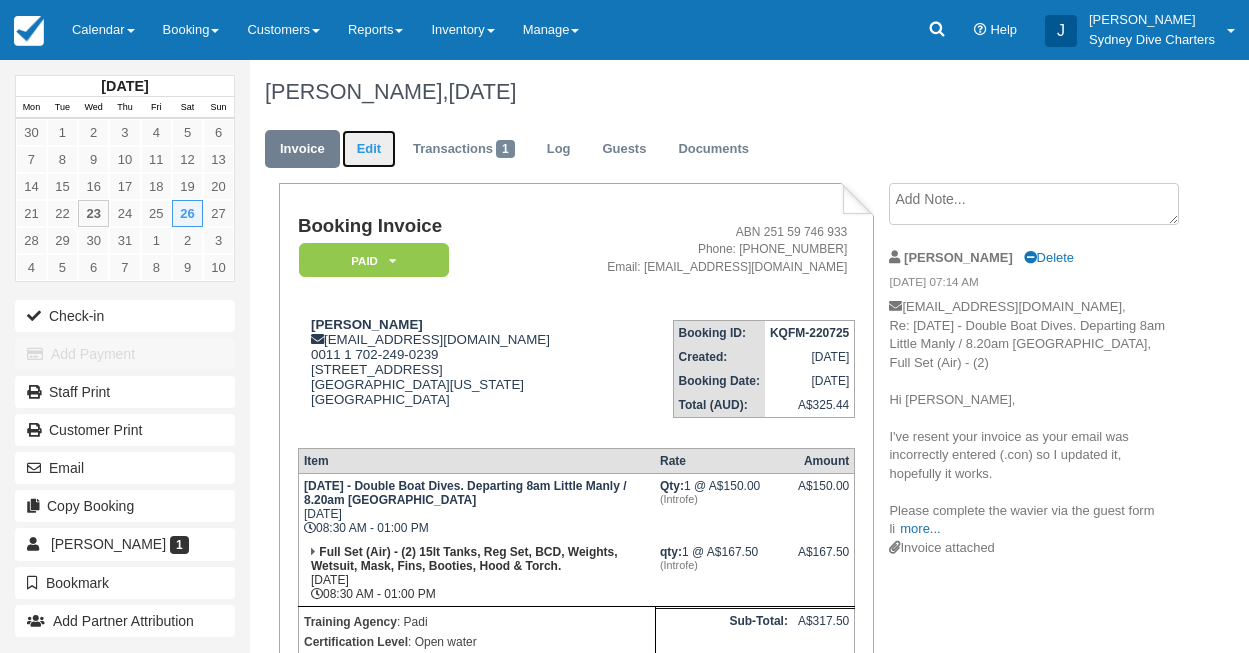 click on "Edit" at bounding box center [369, 149] 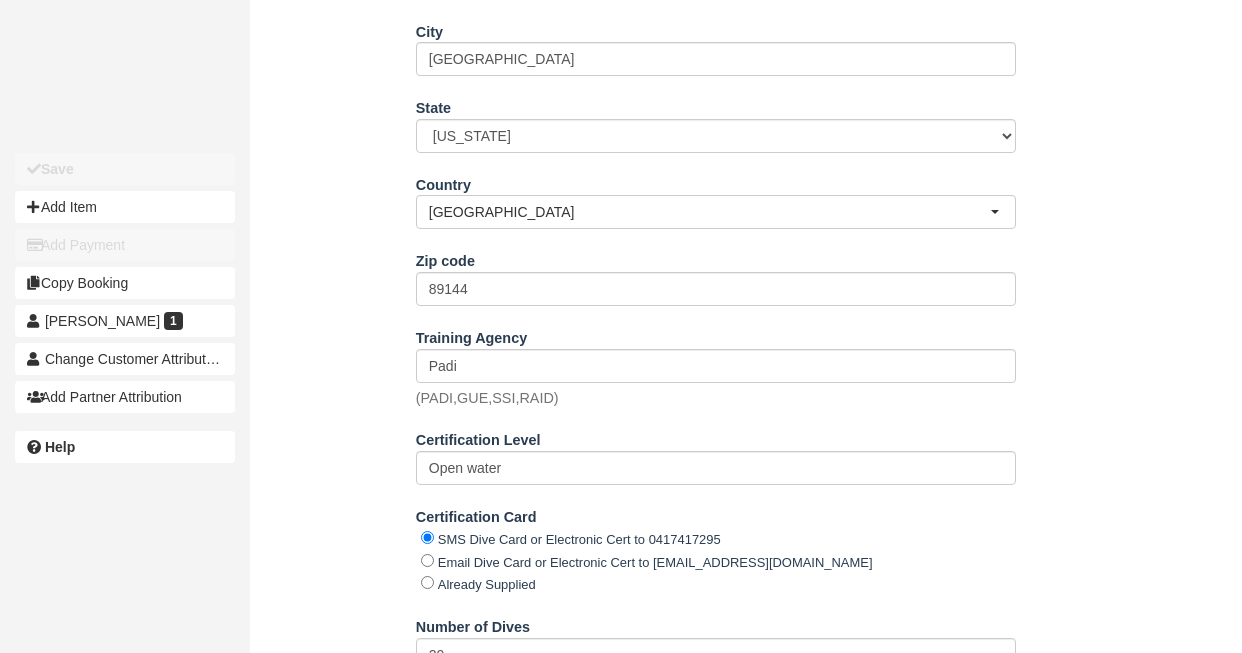 scroll, scrollTop: 838, scrollLeft: 0, axis: vertical 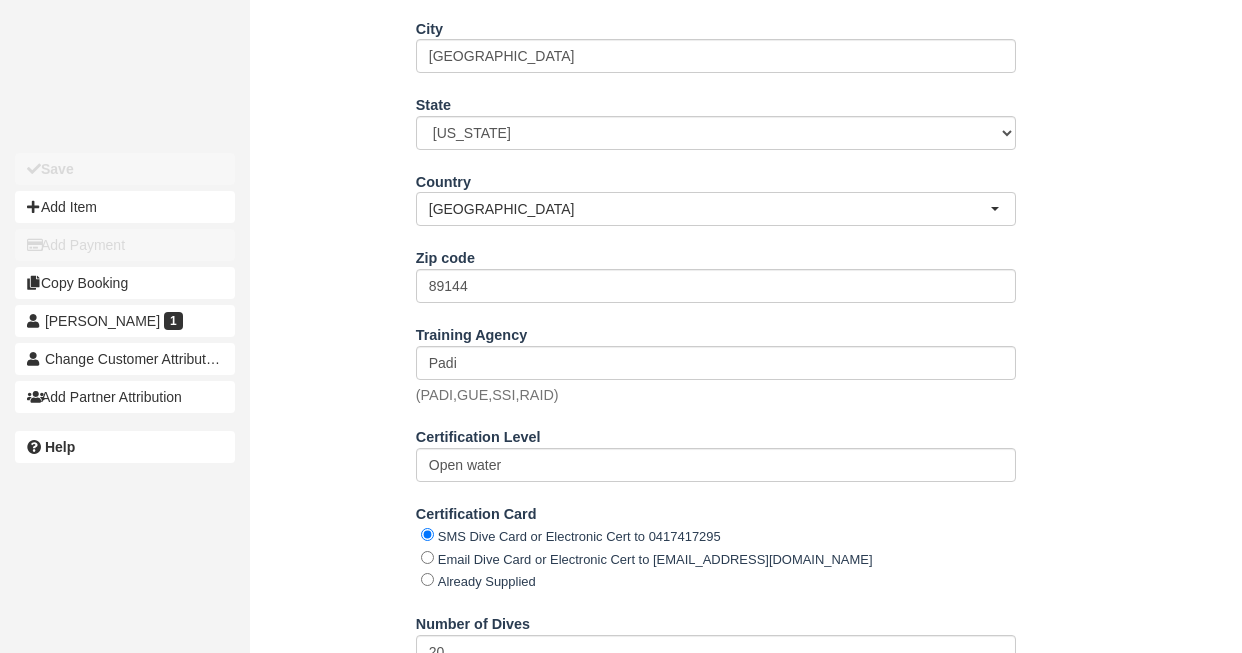 click on "Already Supplied" at bounding box center (718, 580) 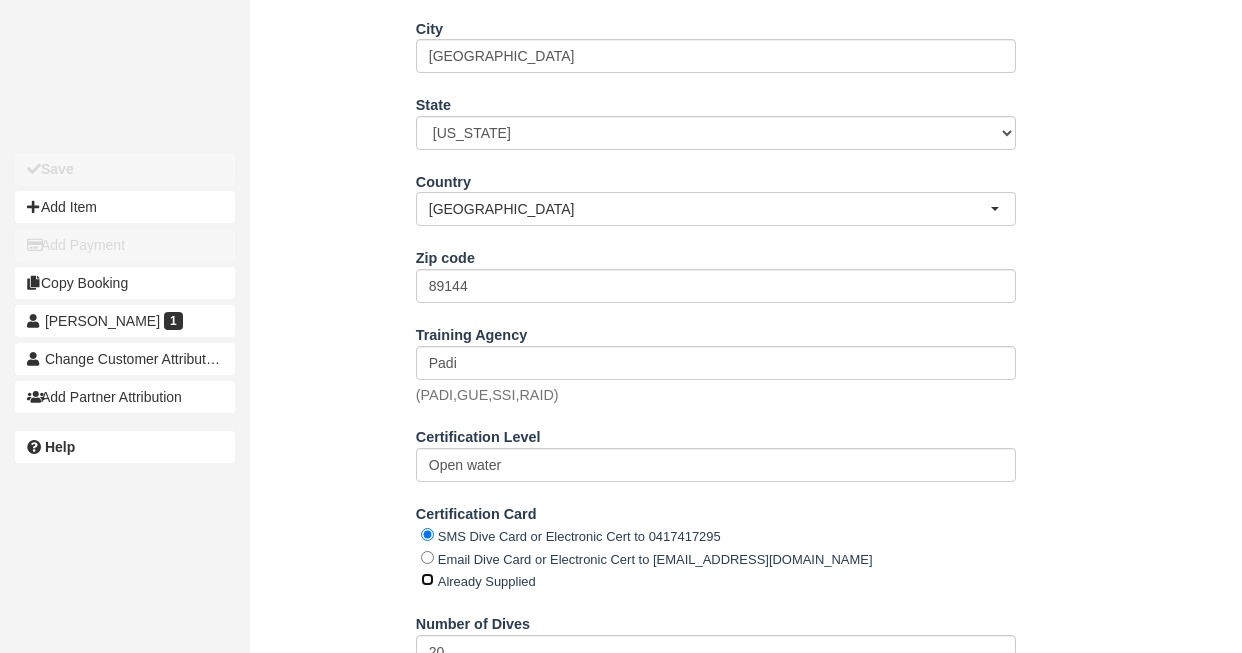 click on "Already Supplied" at bounding box center [427, 579] 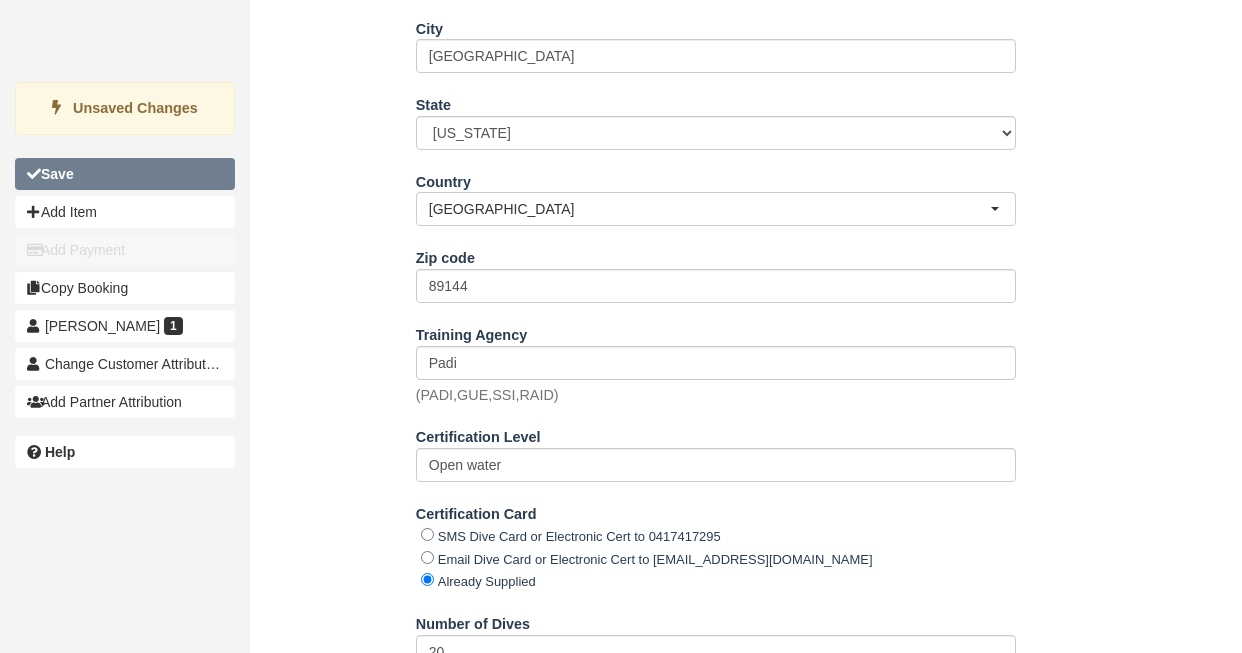 click on "Save" at bounding box center (125, 174) 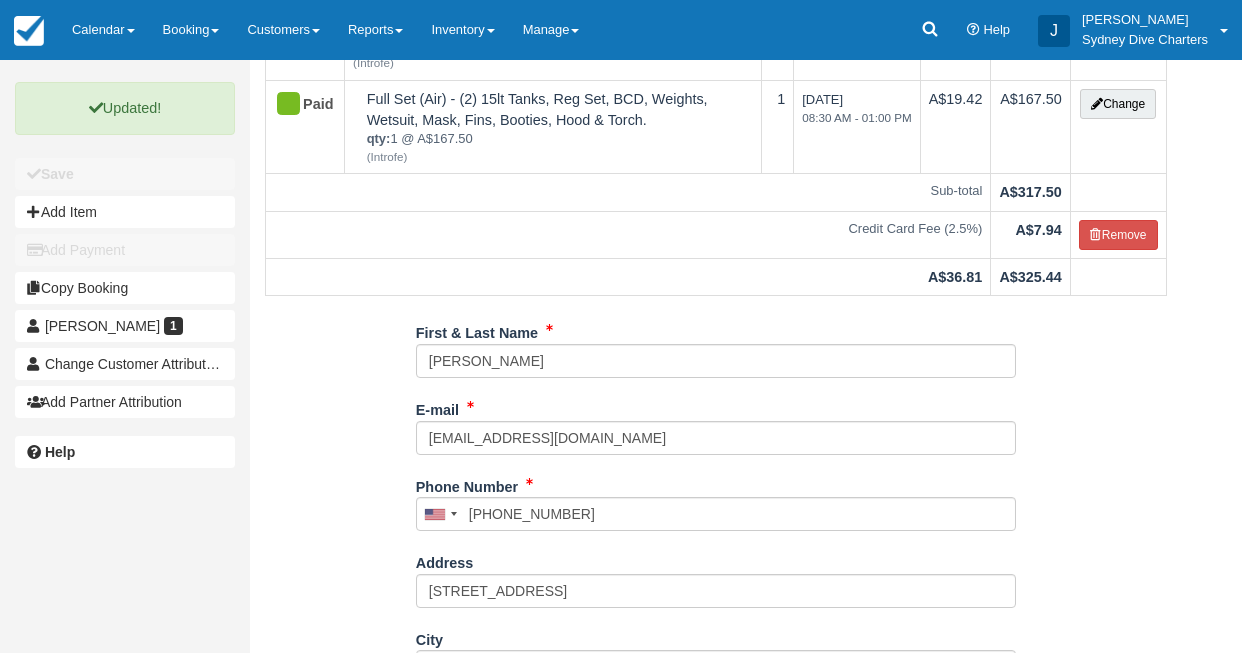 scroll, scrollTop: 0, scrollLeft: 0, axis: both 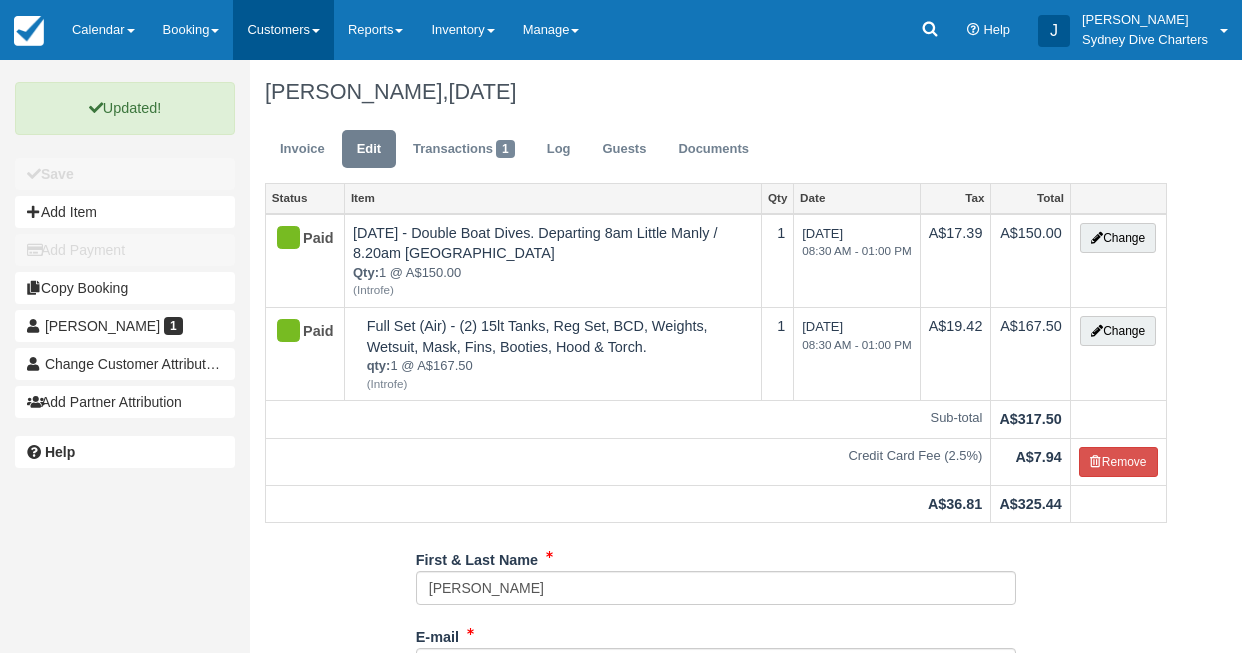 click on "Customers" at bounding box center (283, 30) 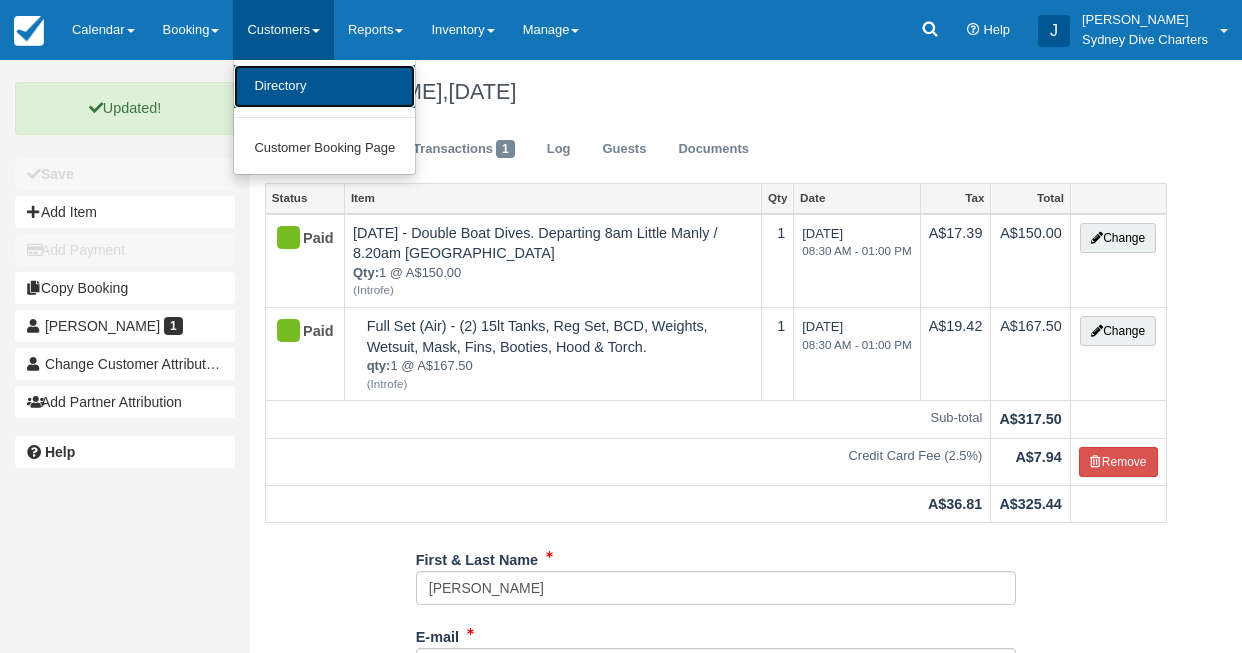 click on "Directory" at bounding box center (324, 86) 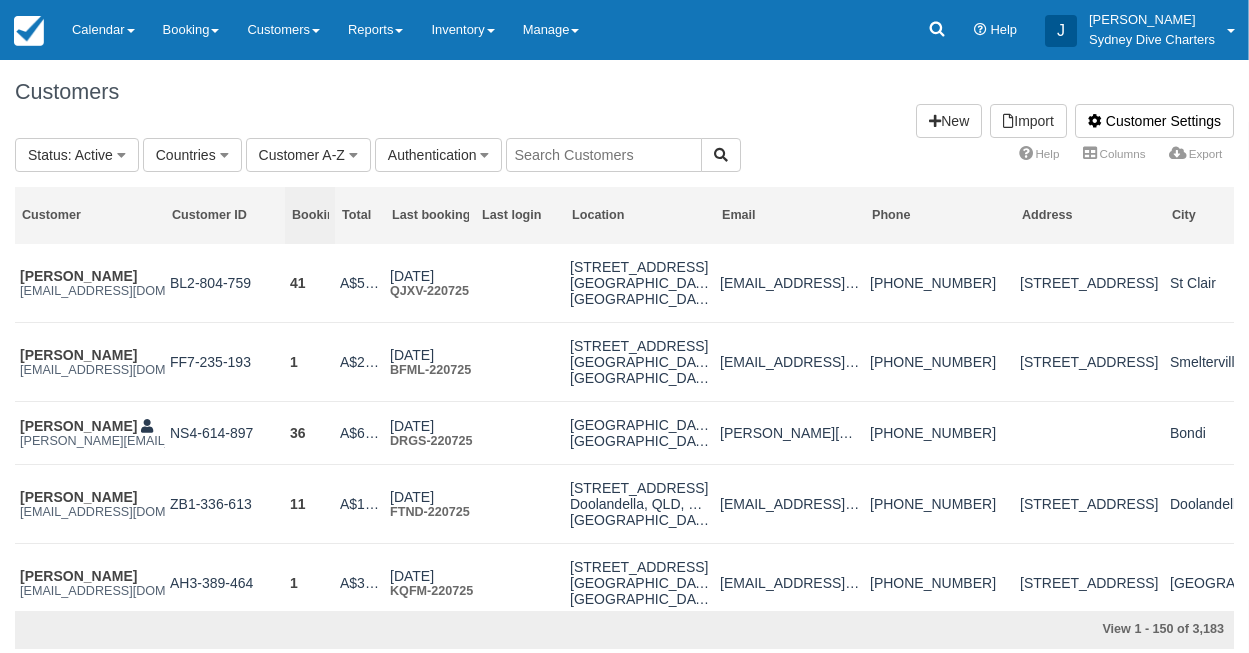 scroll, scrollTop: 0, scrollLeft: 0, axis: both 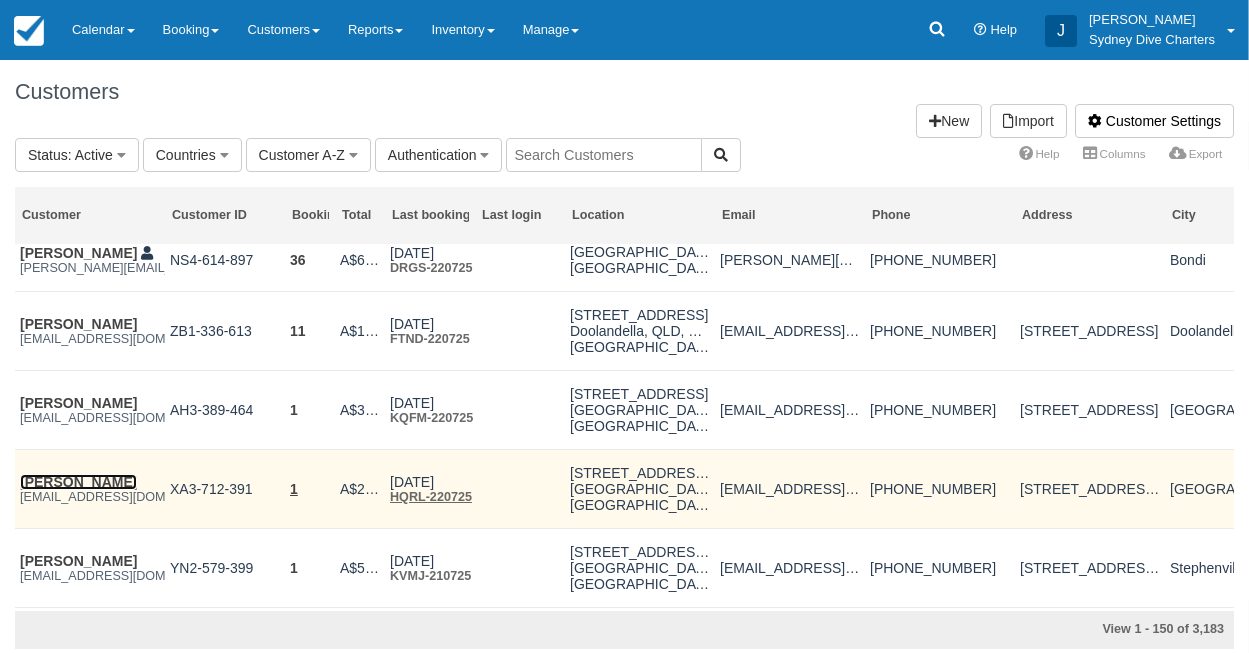 click on "[PERSON_NAME]" at bounding box center [78, 482] 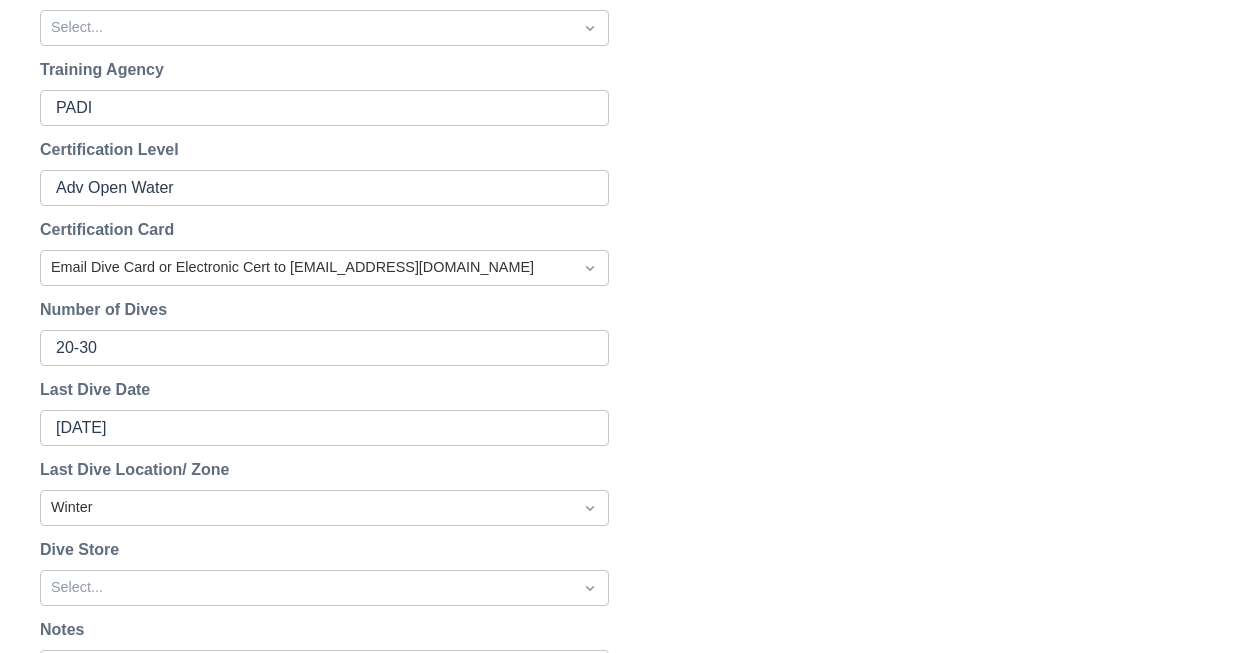 scroll, scrollTop: 1013, scrollLeft: 0, axis: vertical 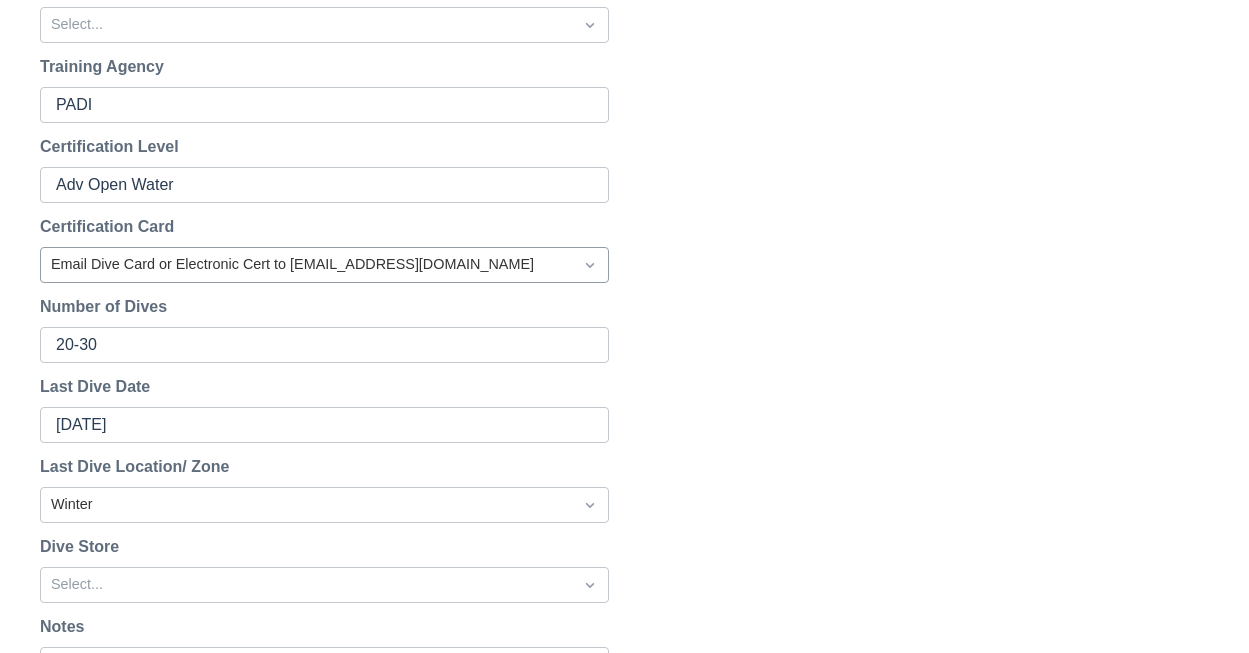 click at bounding box center [306, 265] 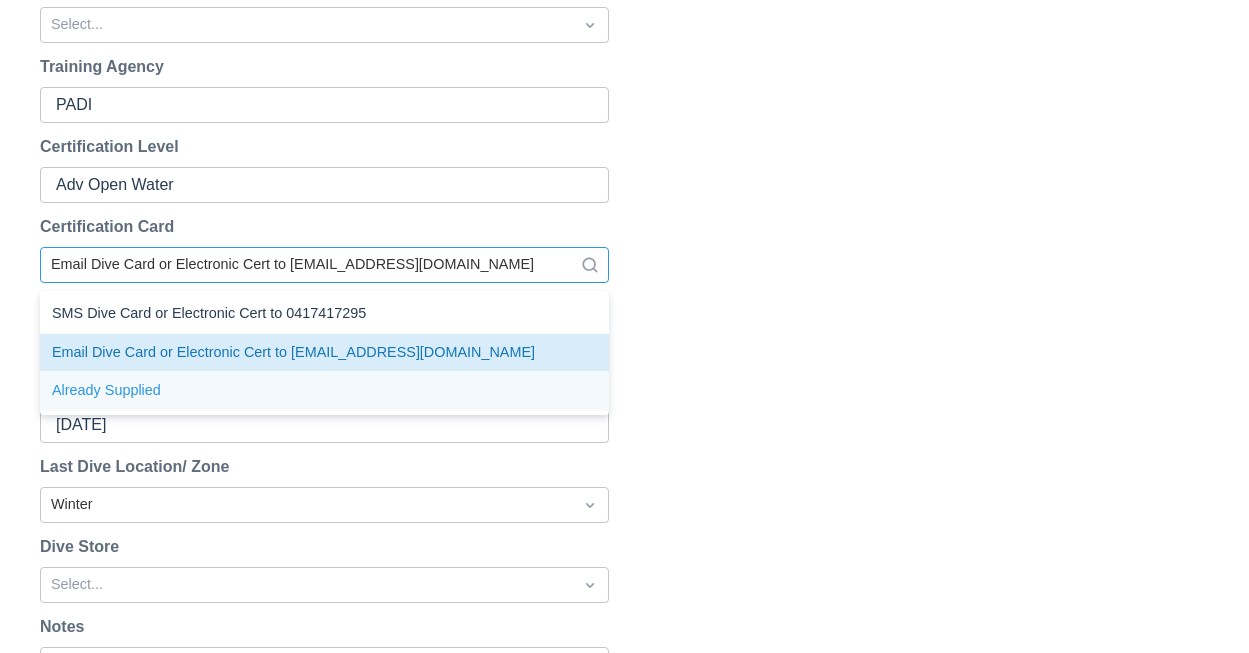 click on "Already Supplied" at bounding box center (324, 391) 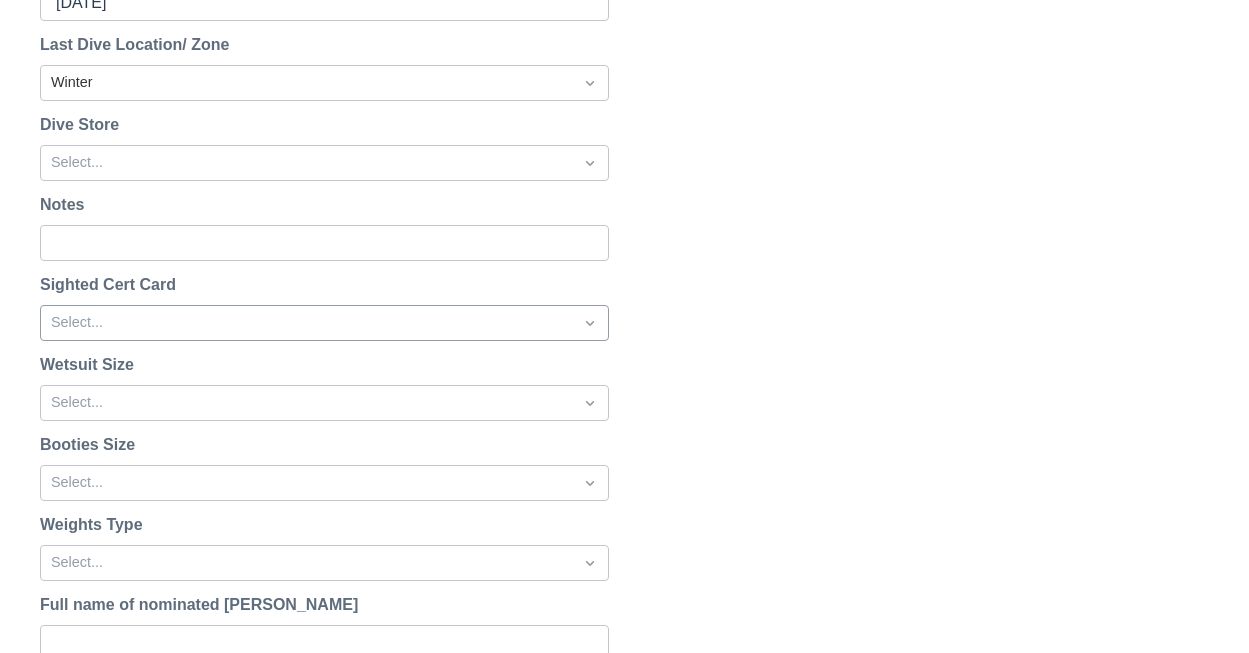 scroll, scrollTop: 1440, scrollLeft: 0, axis: vertical 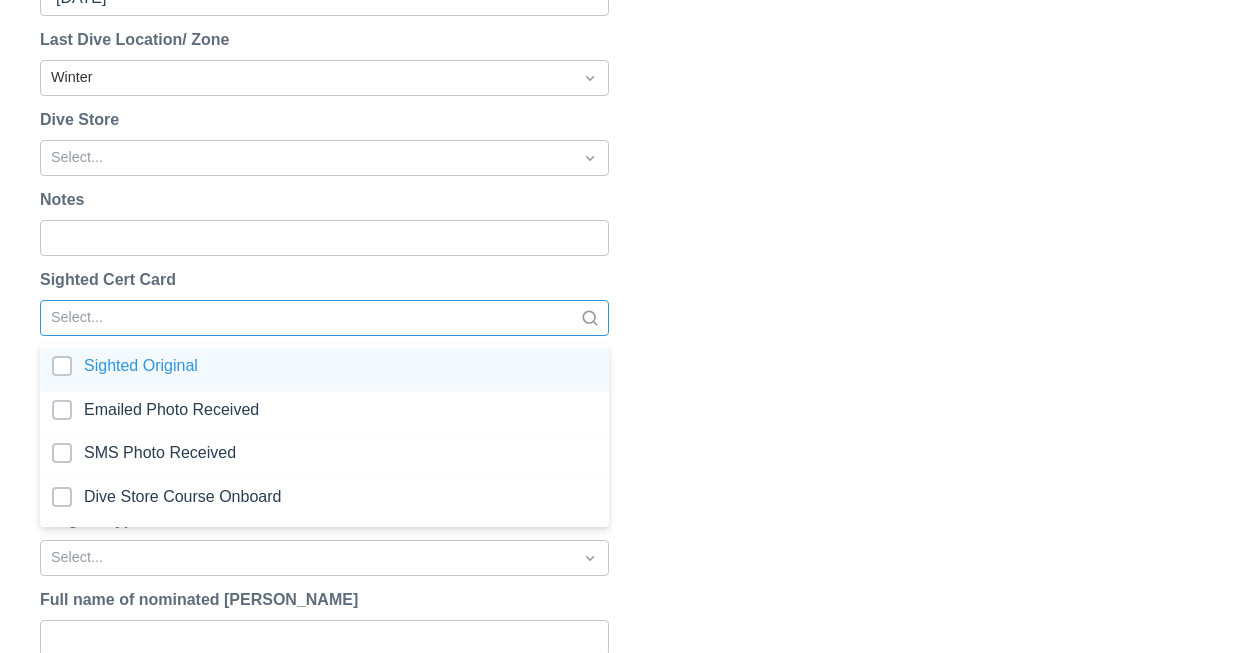 click at bounding box center (306, 318) 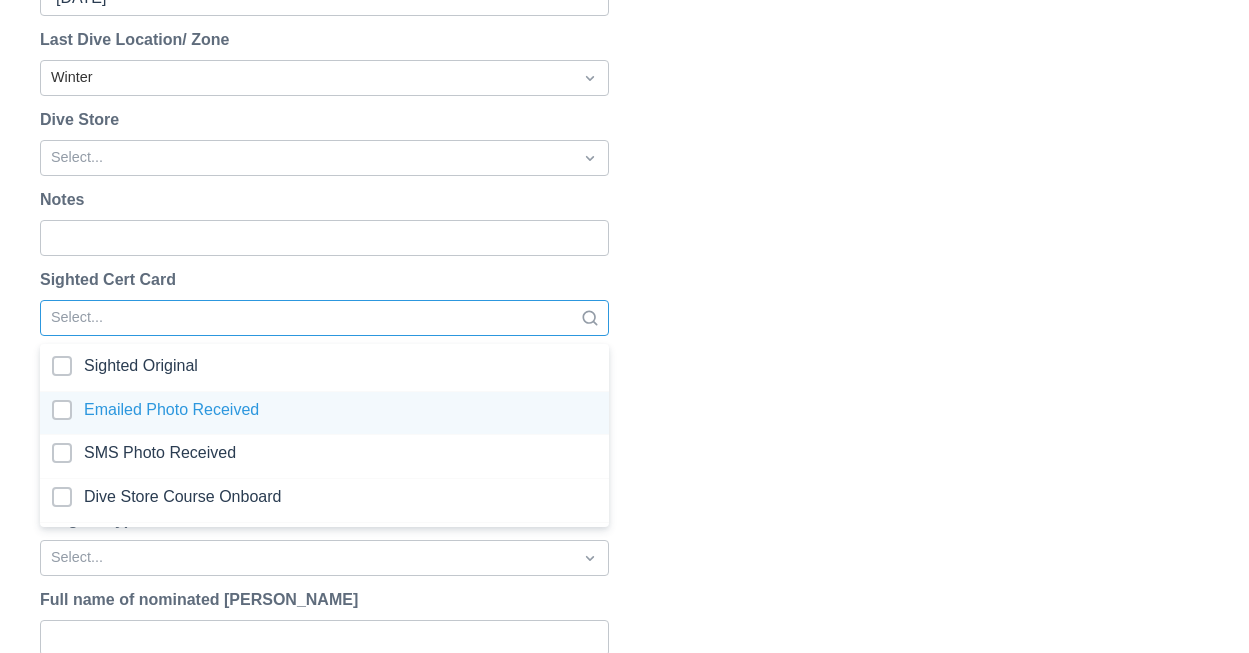 click at bounding box center [324, 413] 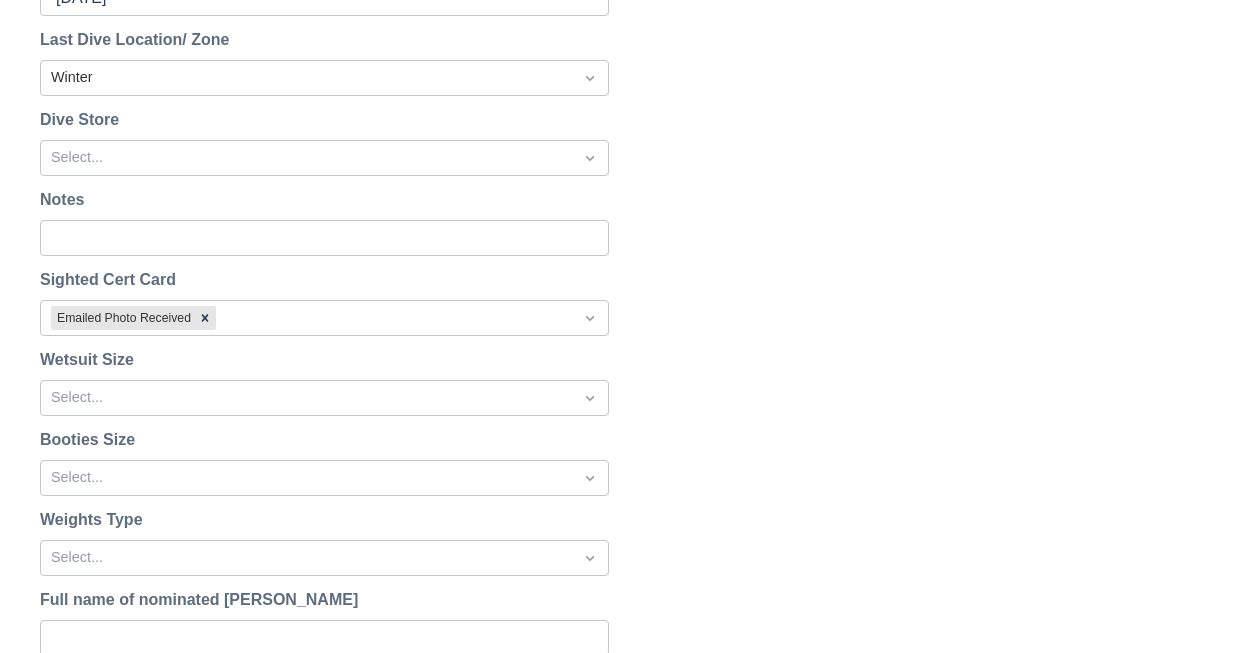 click on "Reset Password Send password reset email to   19darb@gmail.com ? Cancel Send Reset Email Change Password New Password   No empty spaces At least 10 characters long At least 1 numbers (0-9) At least 1 special character At least 1 upper and lower case Cancel Change Password First Name David Last Name Brunett Email 19darb@gmail.com Change Password Reset Password (Email) Language Select... Phone +12106277491 Country United States Region Nevada Address 8324 Eddy Stone Ave City Las Vegas ZIP/Postal Code 89117 ABN HMAS Adelaide Pickup Locations &amp; Times Select... Training Agency PADI Certification Level Adv Open Water Certification Card Already Supplied Number of Dives 20-30 Last Dive Date 05/03/2025 Last Dive Location/ Zone Winter Dive Store Select... Notes Sighted Cert Card Emailed Photo Received Wetsuit Size Select... Booties Size Select... Weights Type Select... Full name of nominated buddy Pickup Locations &amp; Times - Single Boat Dive Select... Pickup Locations &amp; Times - Night Dive Select... Select..." at bounding box center [624, 164] 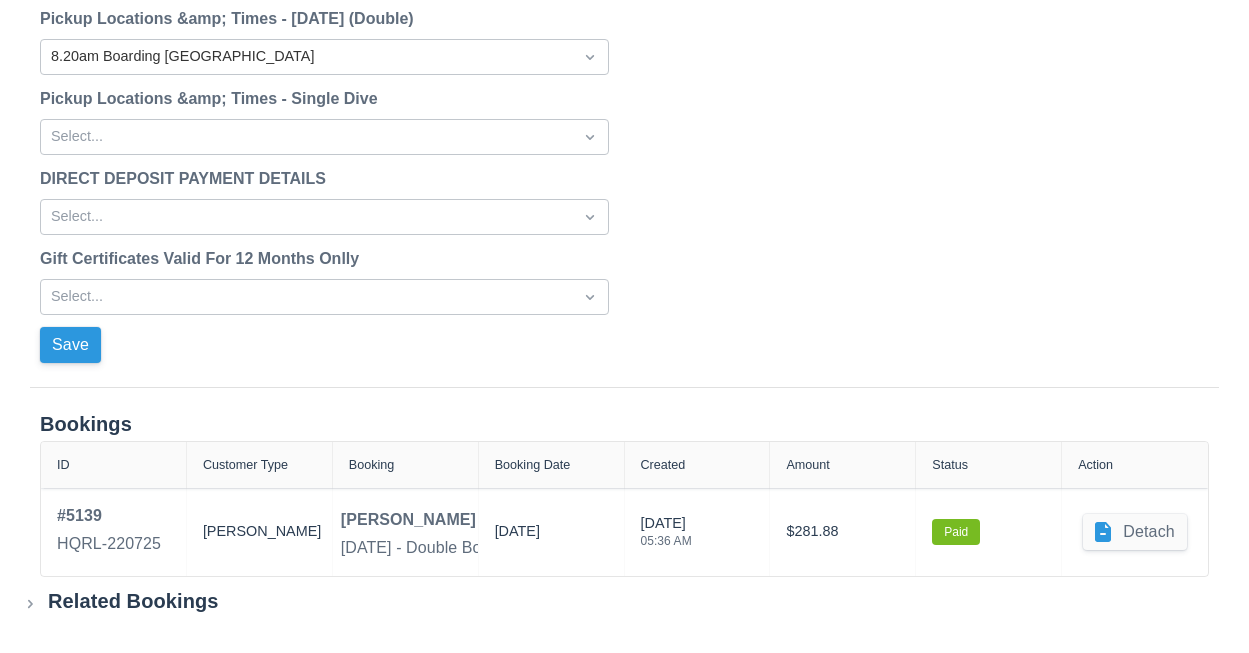 click on "Save" at bounding box center (70, 345) 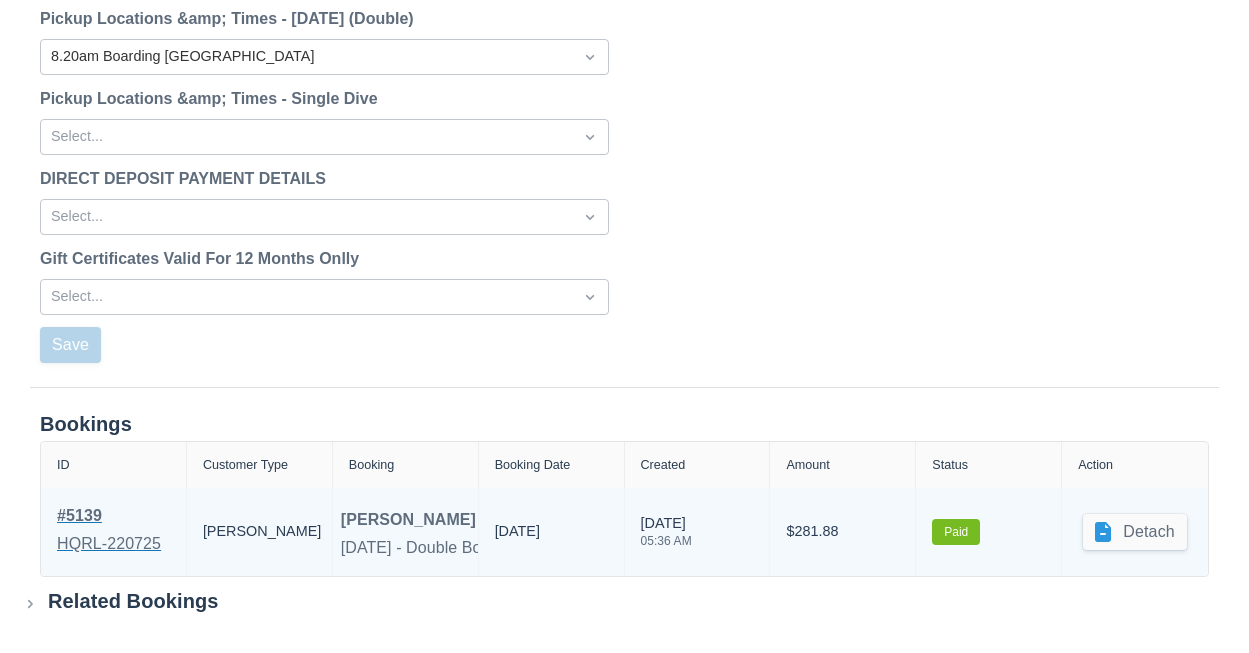 click on "# 5139" at bounding box center [109, 516] 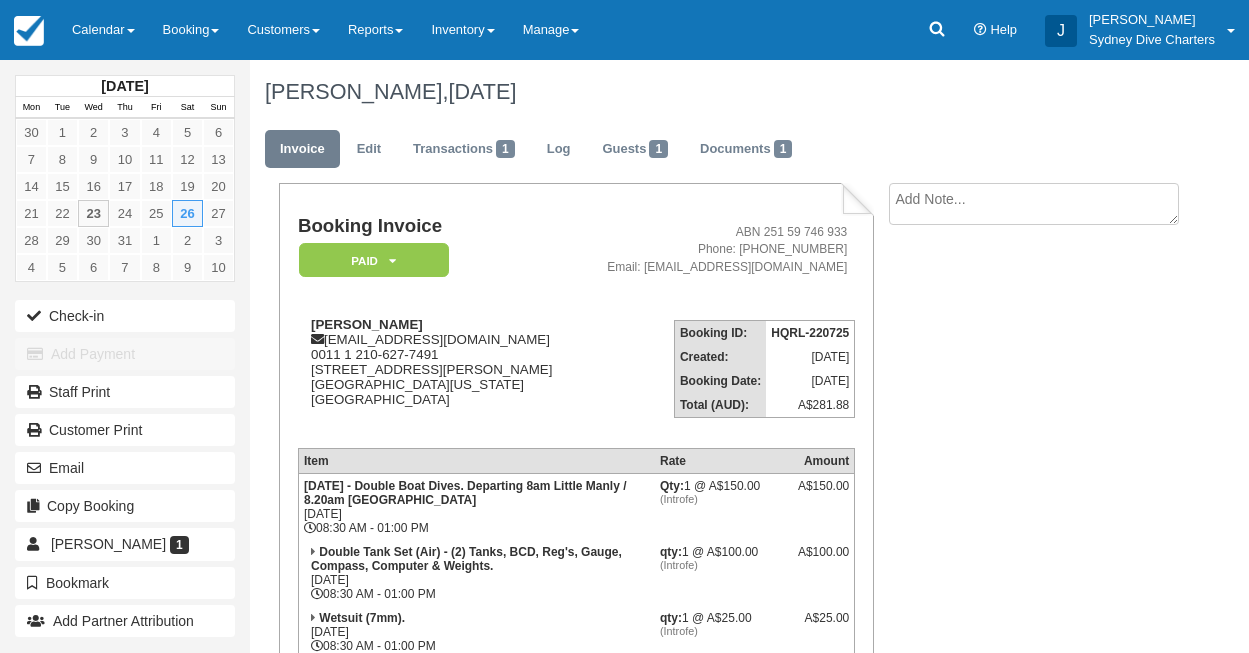scroll, scrollTop: 0, scrollLeft: 0, axis: both 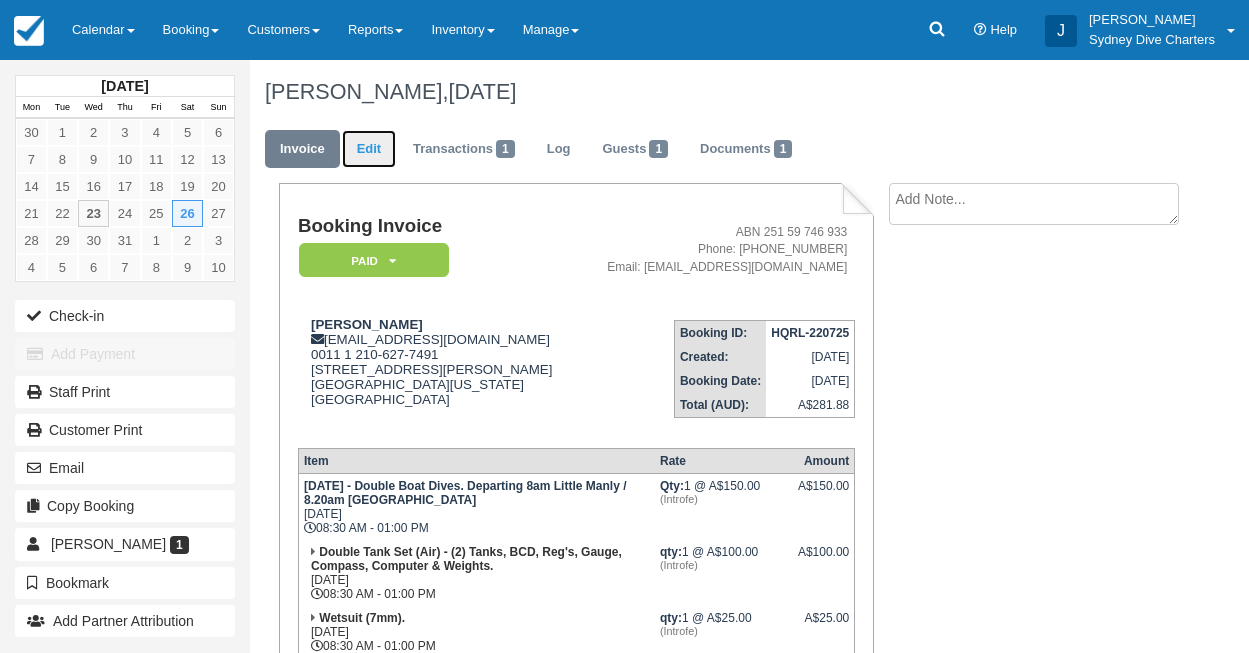click on "Edit" at bounding box center [369, 149] 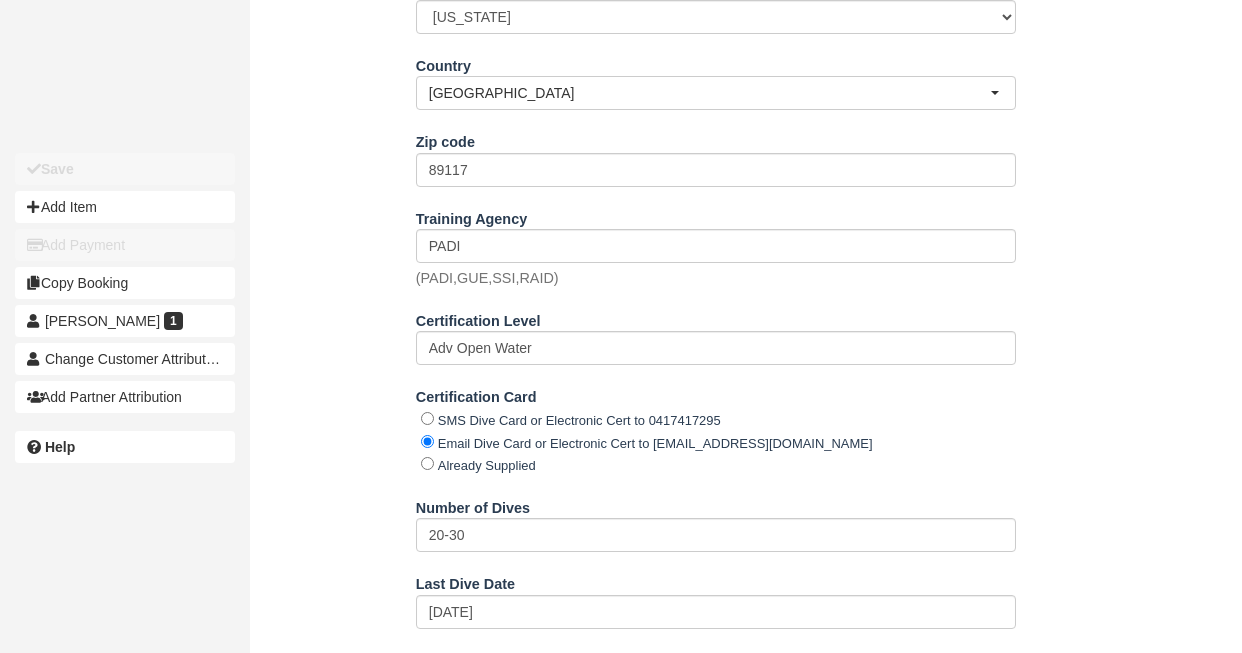 scroll, scrollTop: 1039, scrollLeft: 0, axis: vertical 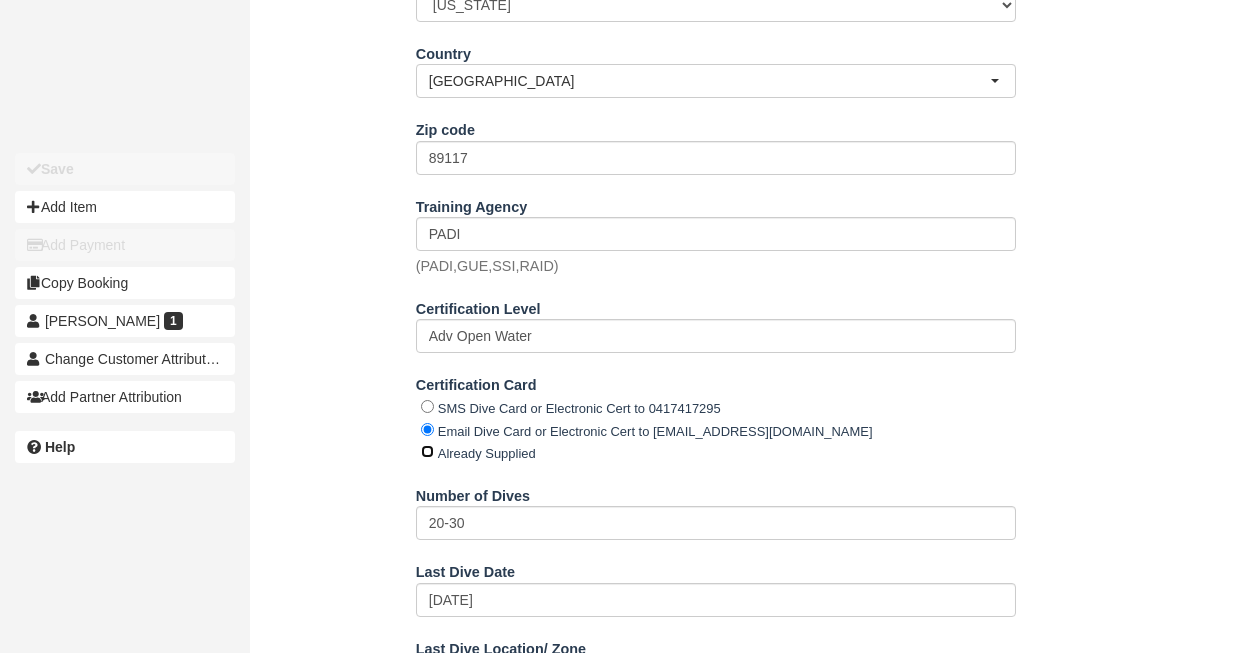 click on "Already Supplied" at bounding box center [427, 451] 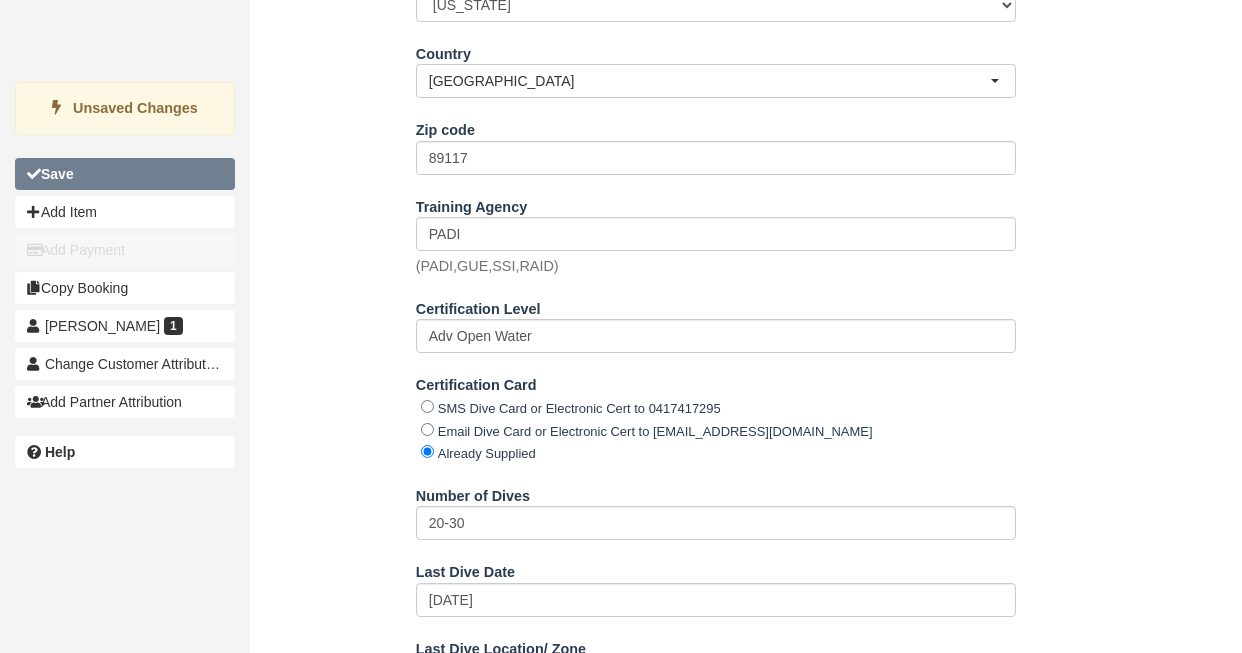 click on "Save" at bounding box center [57, 174] 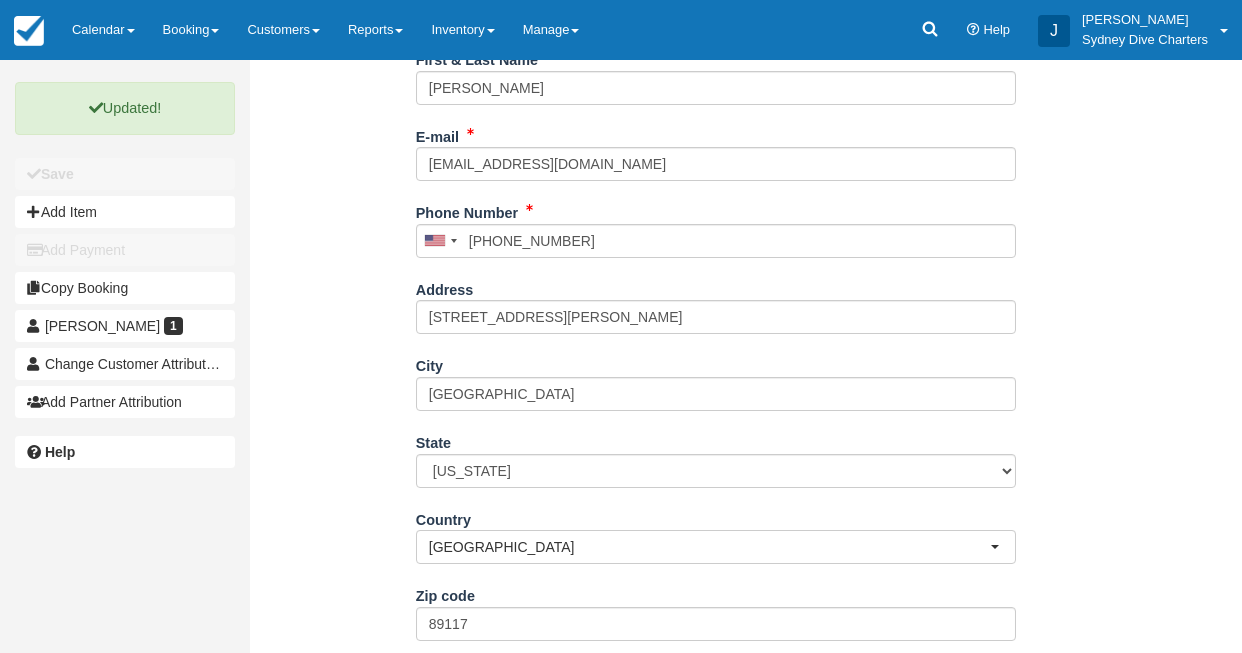 scroll, scrollTop: 0, scrollLeft: 0, axis: both 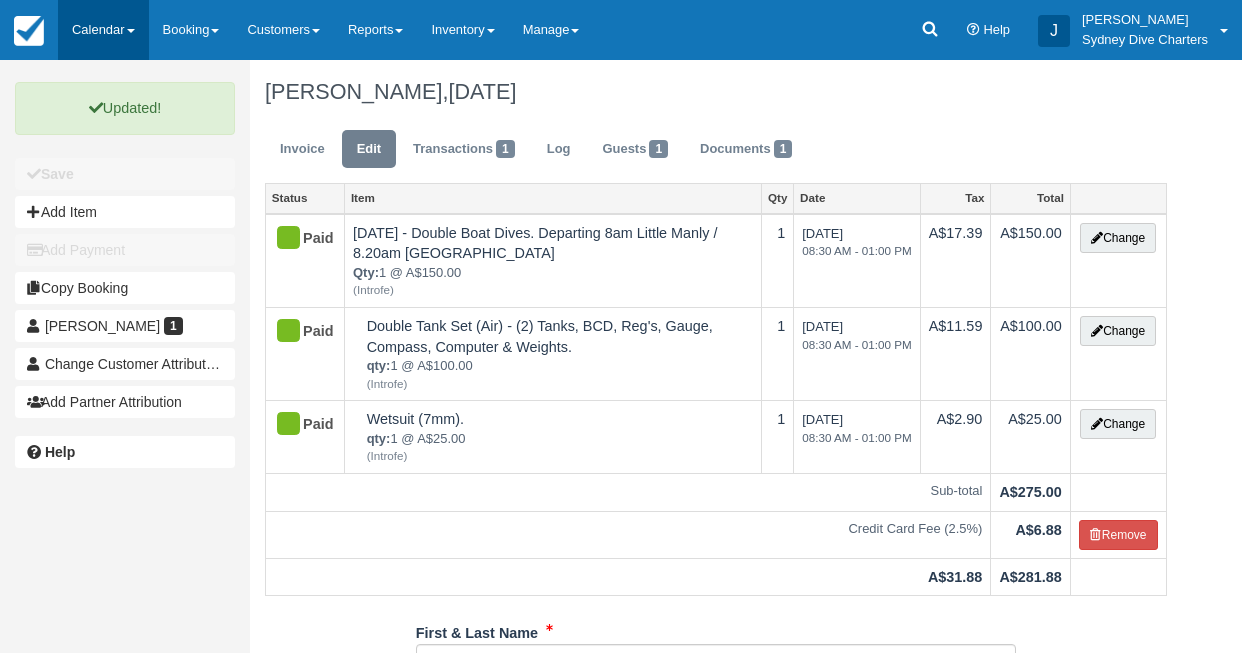 click on "Calendar" at bounding box center (103, 30) 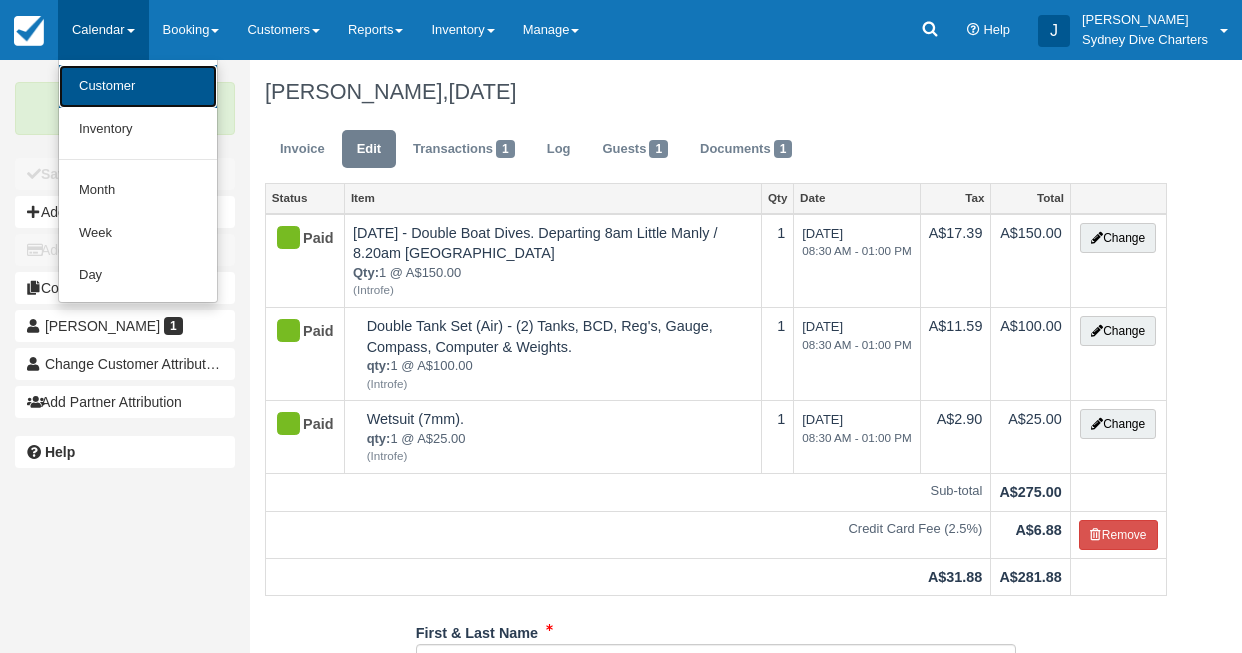 click on "Customer" at bounding box center [138, 86] 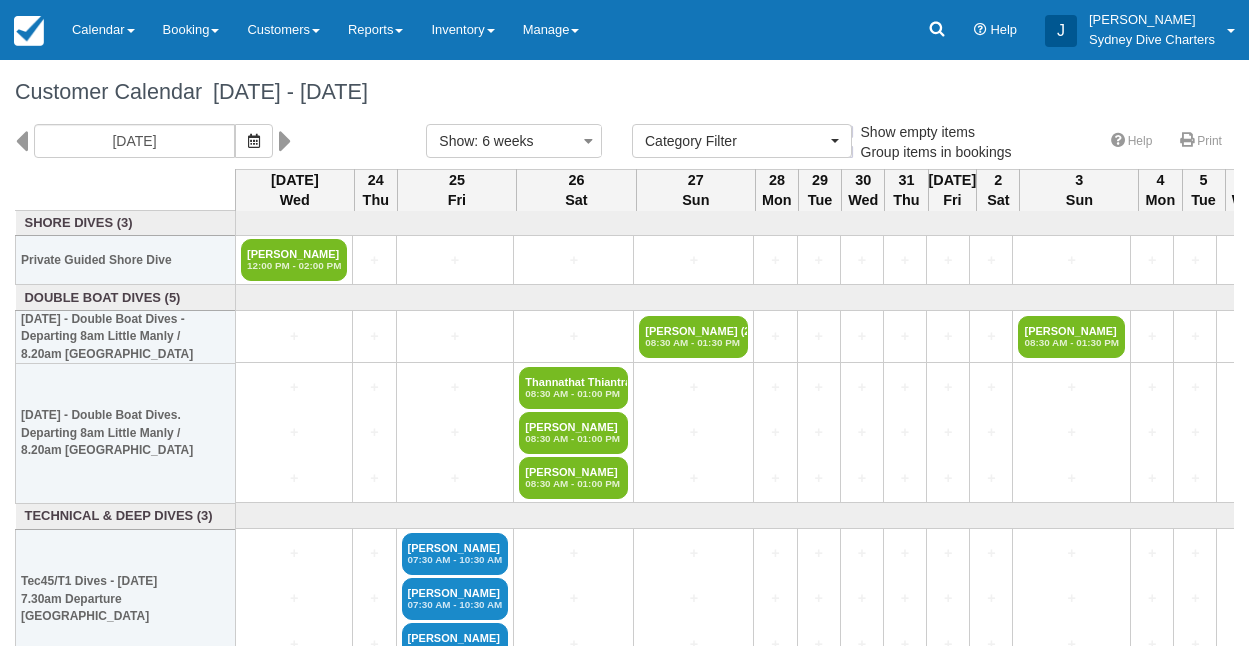 select 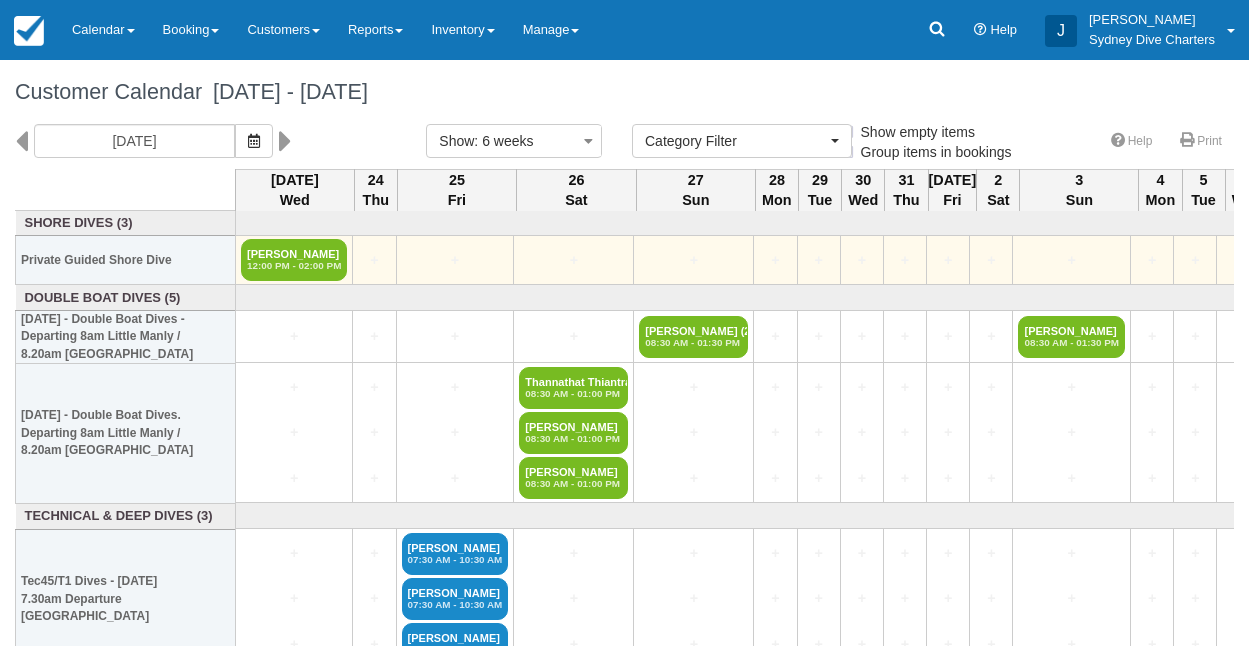 scroll, scrollTop: 0, scrollLeft: 0, axis: both 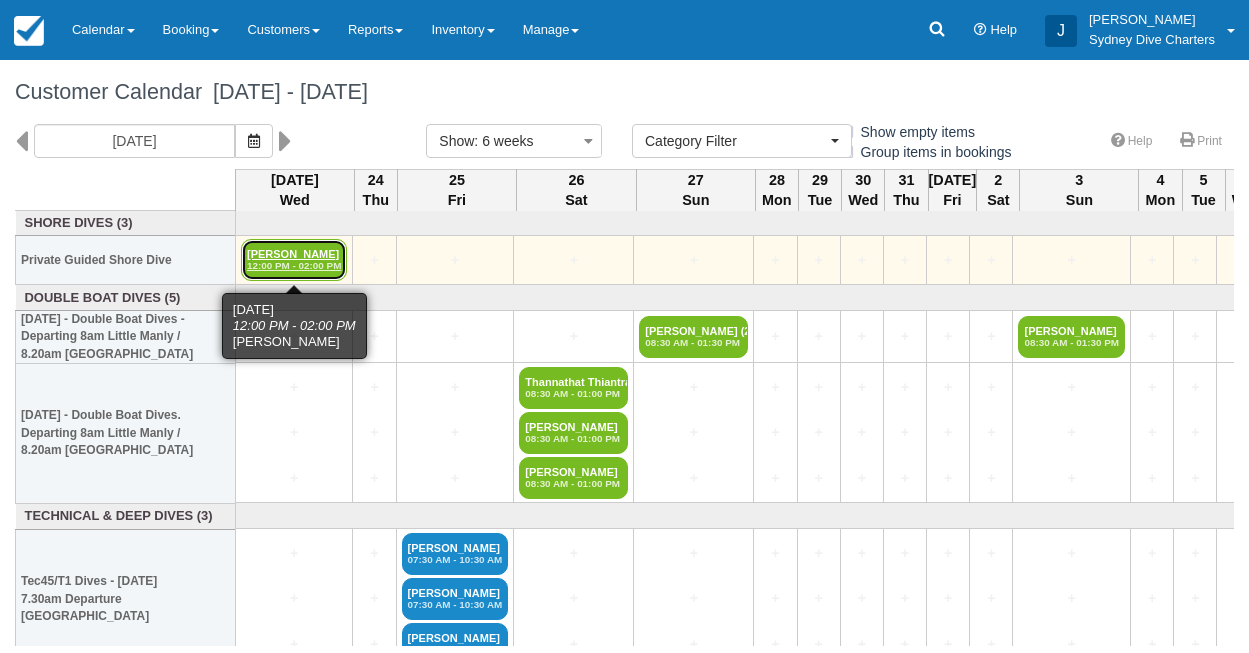 click on "Orin Tomczyk  12:00 PM - 02:00 PM" at bounding box center [294, 260] 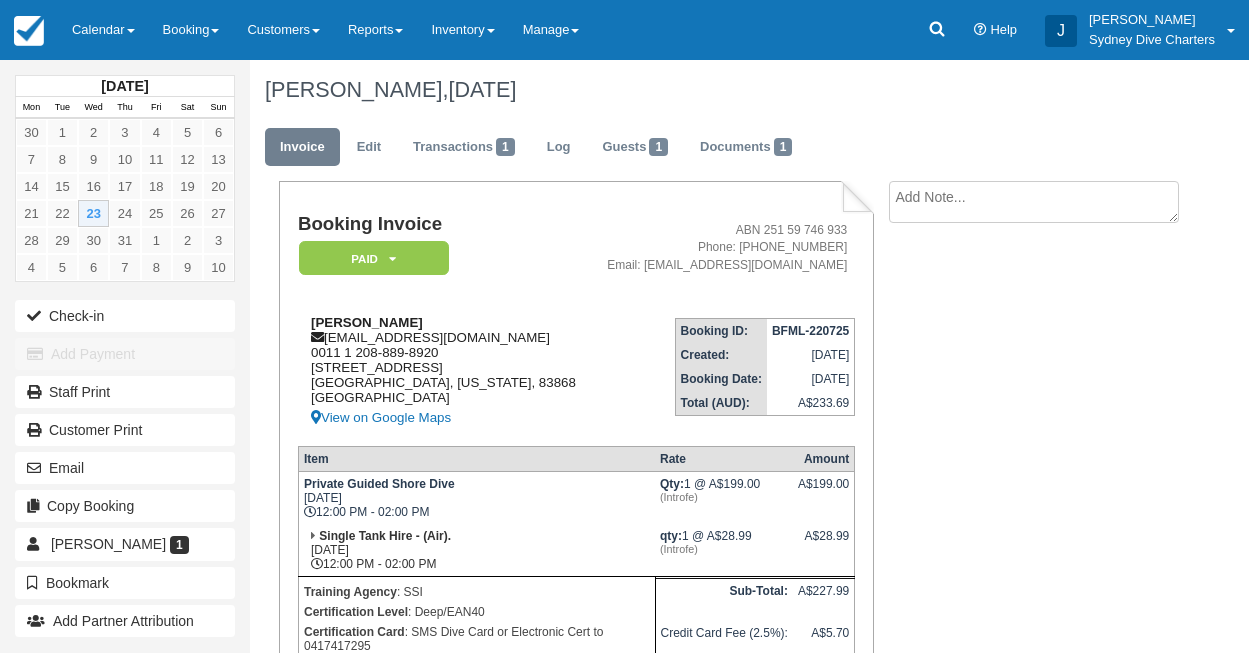 scroll, scrollTop: 0, scrollLeft: 0, axis: both 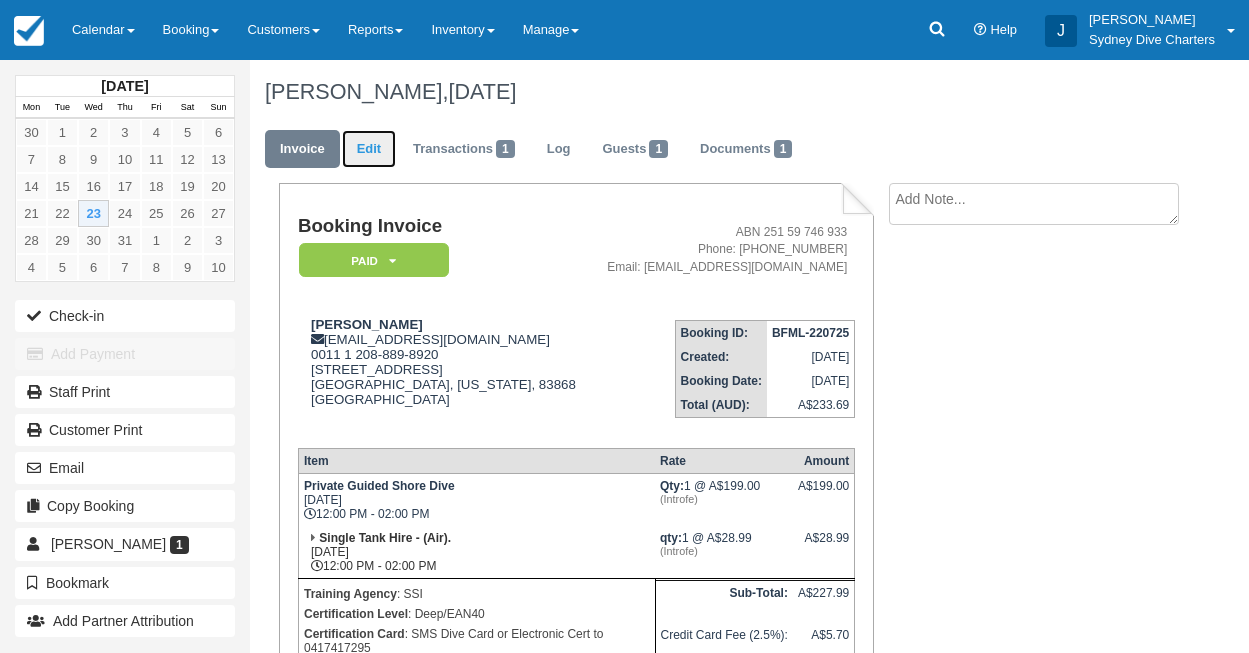 click on "Edit" at bounding box center (369, 149) 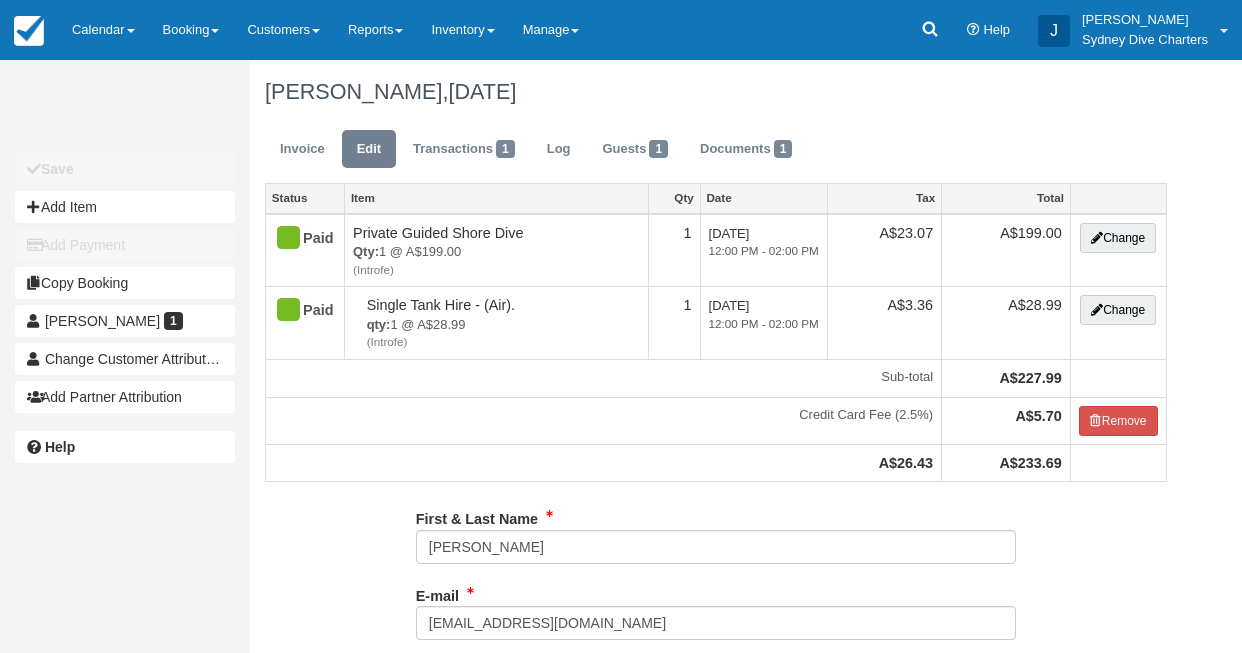 select on "Tropical" 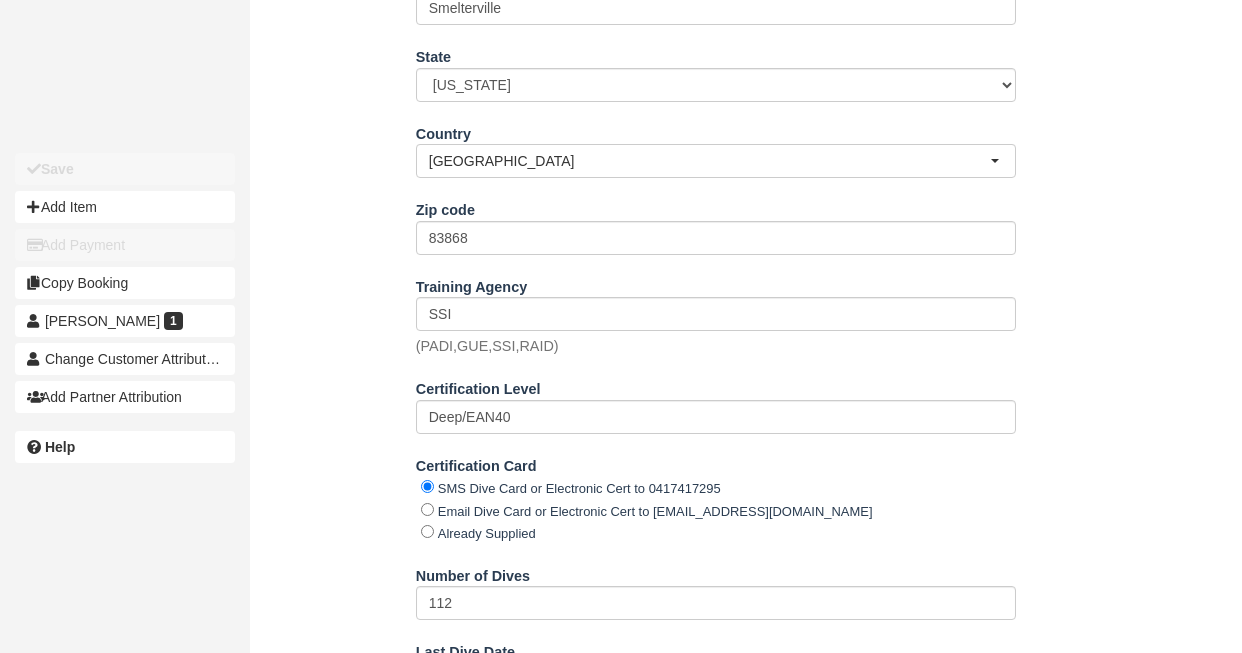 scroll, scrollTop: 850, scrollLeft: 0, axis: vertical 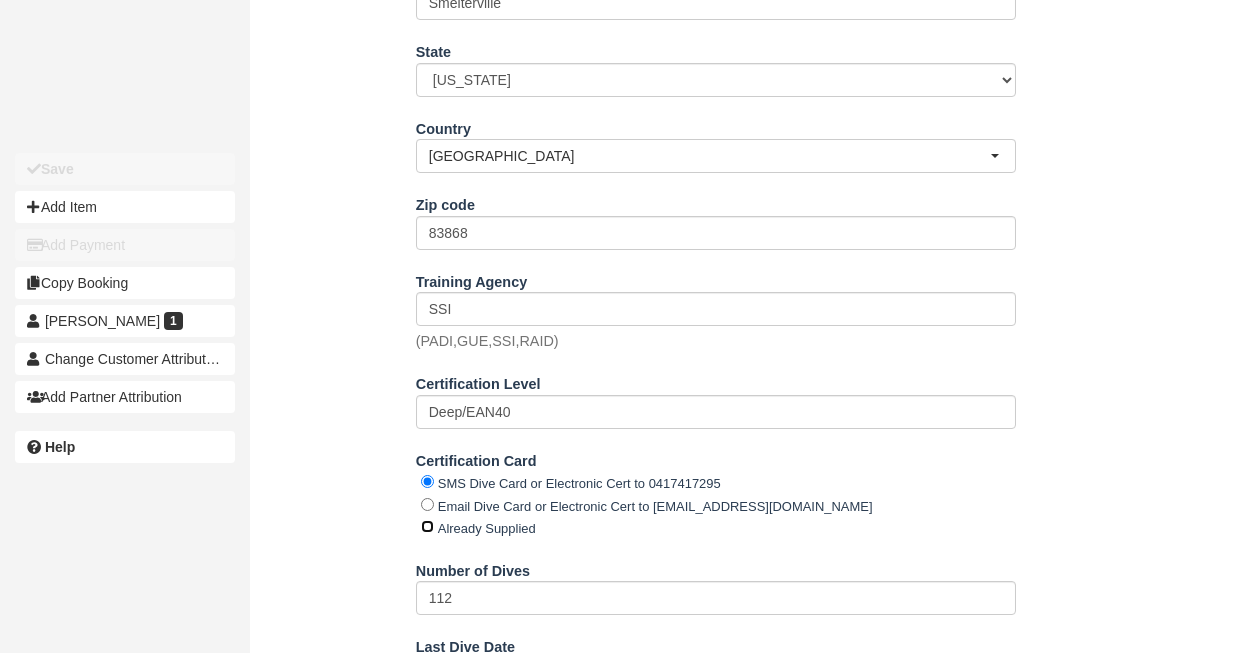 click on "Already Supplied" at bounding box center (427, 526) 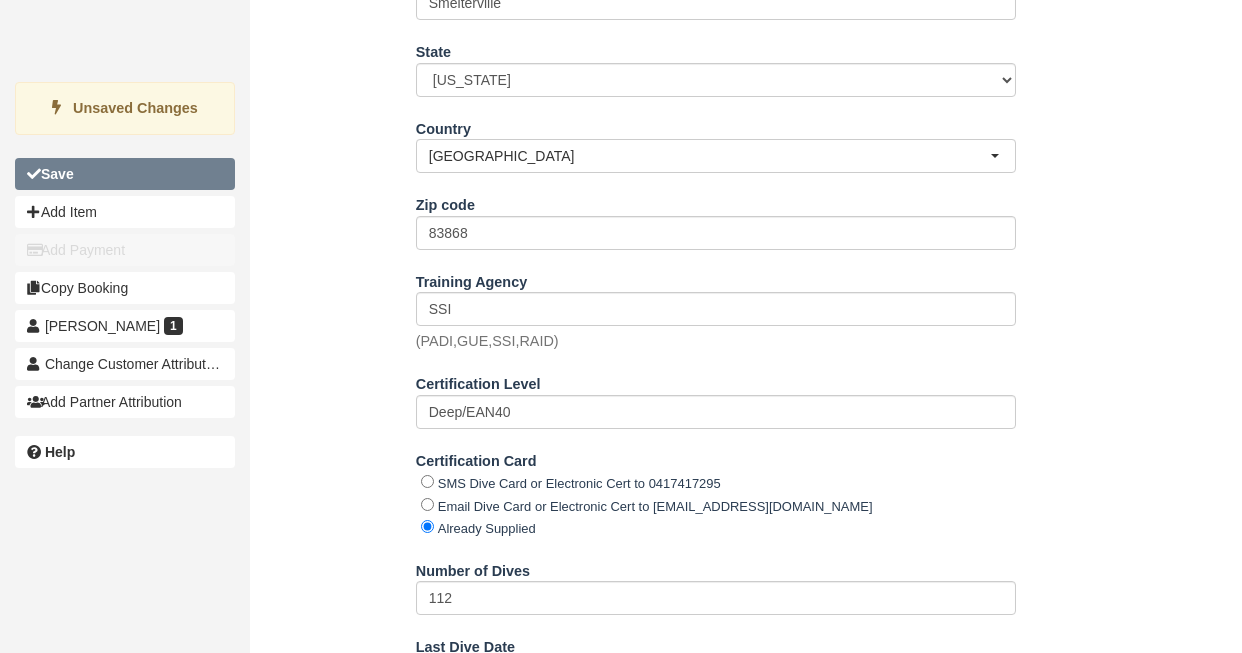 click on "Save" at bounding box center (125, 174) 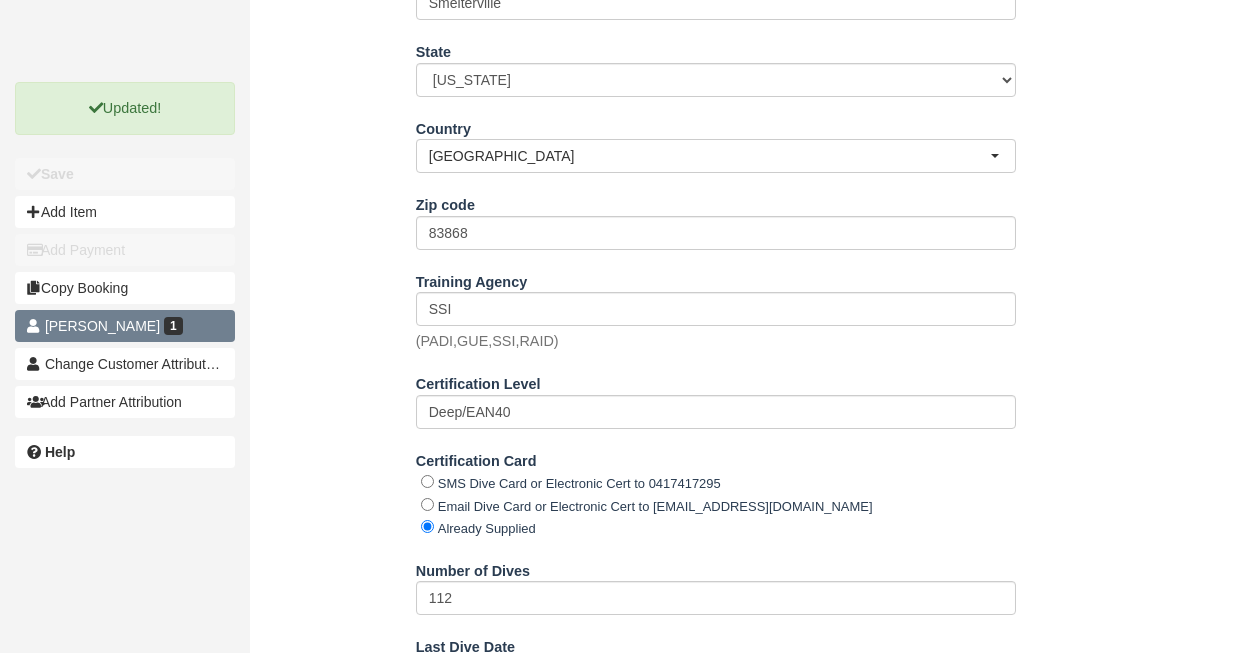 click on "[PERSON_NAME]" at bounding box center (102, 326) 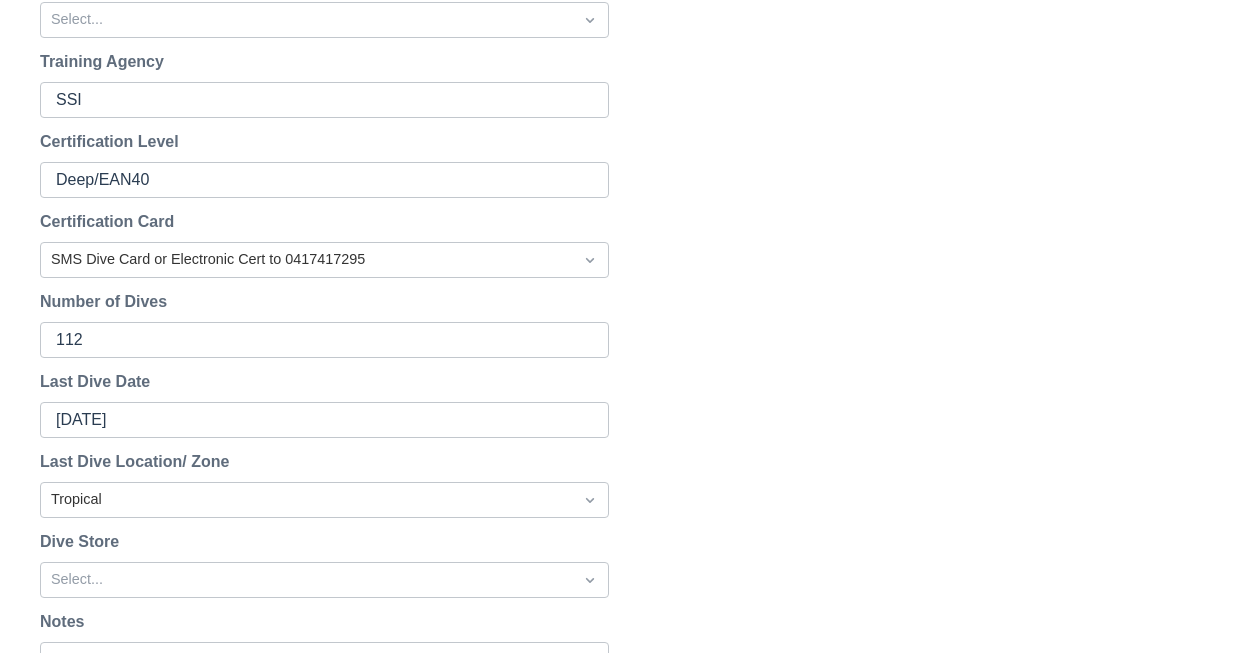 scroll, scrollTop: 1031, scrollLeft: 0, axis: vertical 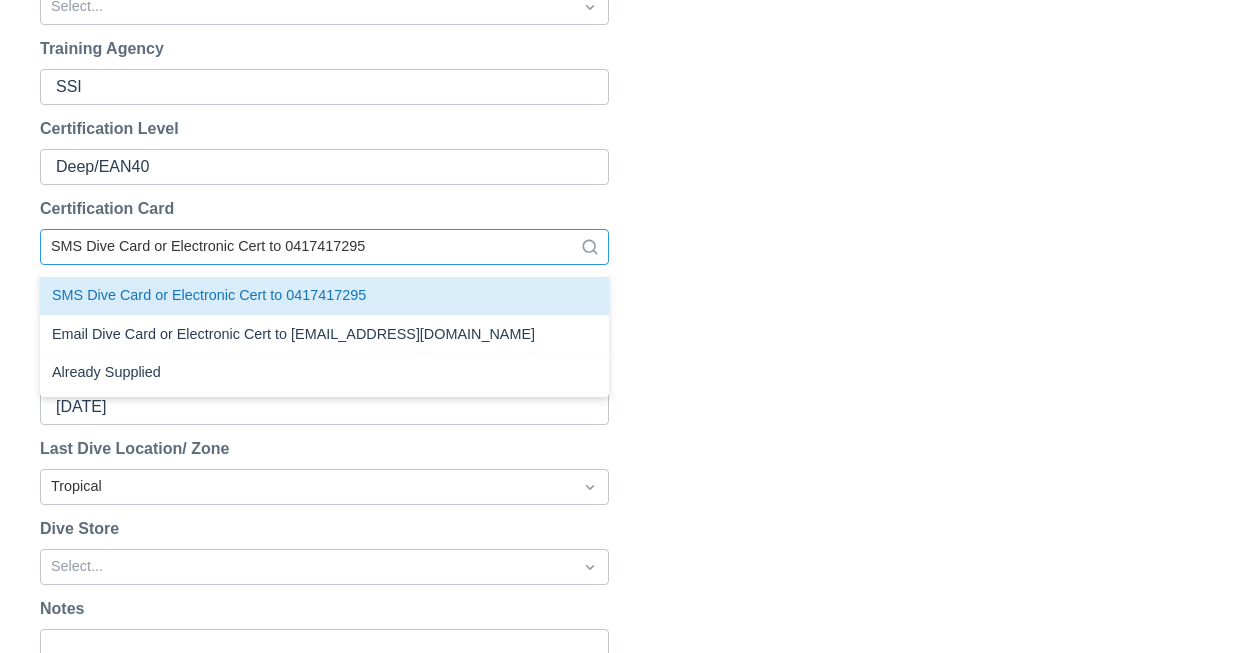 click at bounding box center (306, 247) 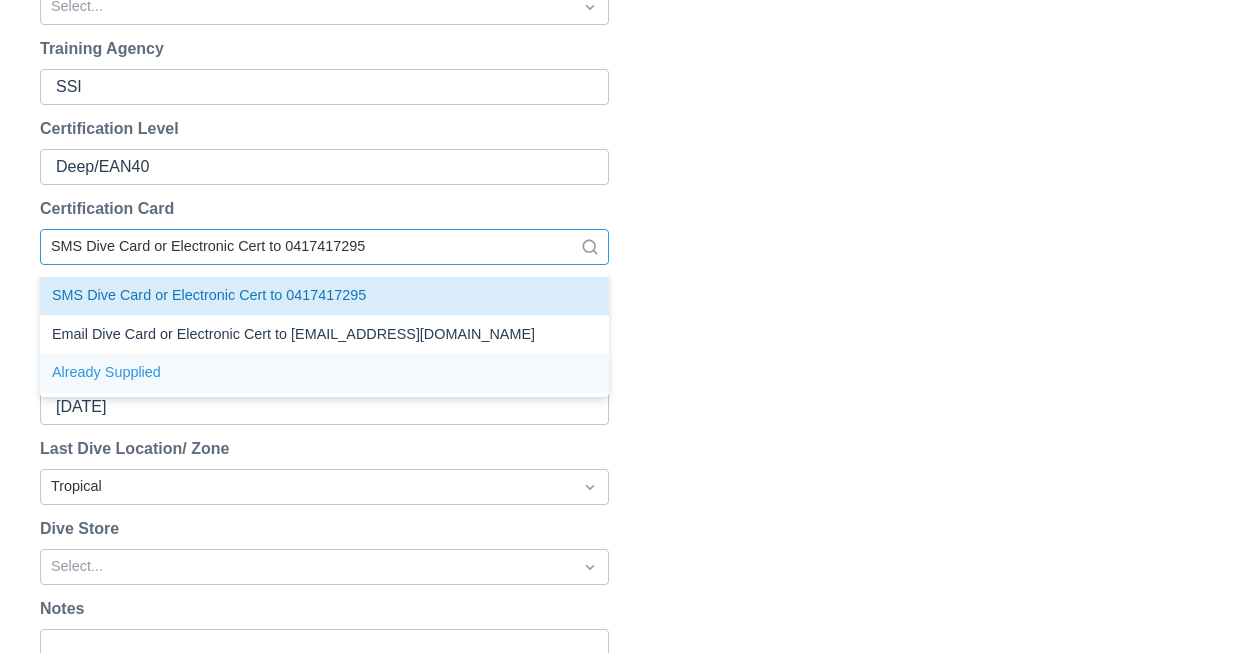 click on "Already Supplied" at bounding box center [324, 373] 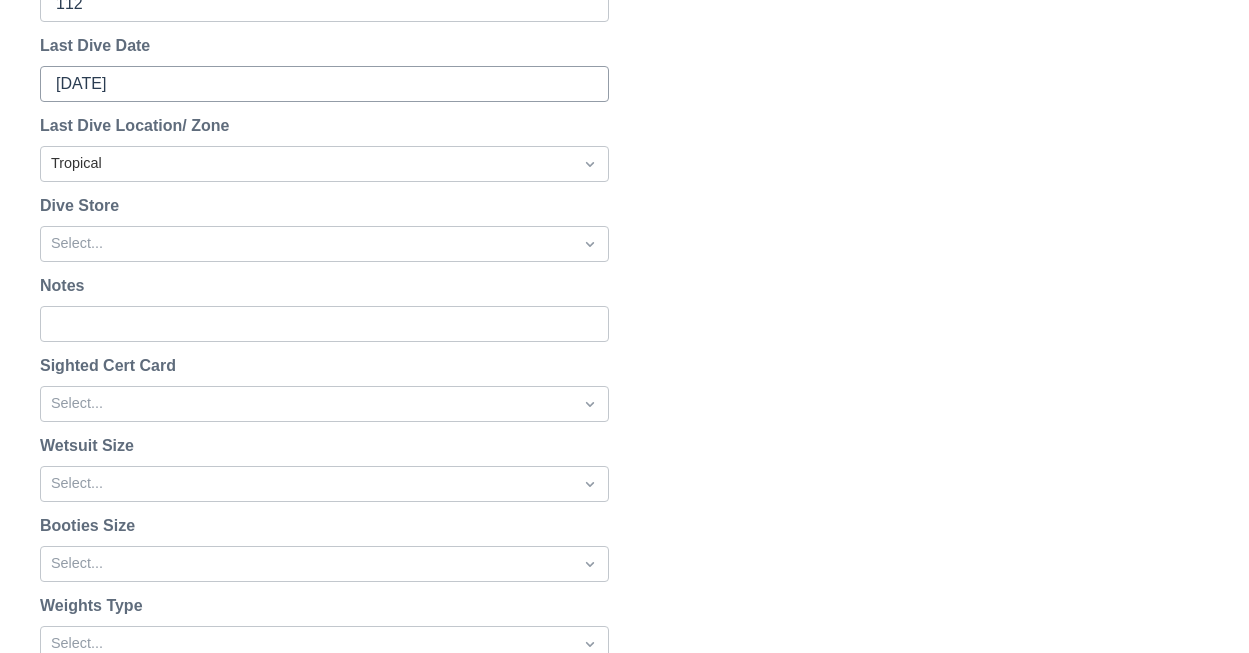scroll, scrollTop: 1365, scrollLeft: 0, axis: vertical 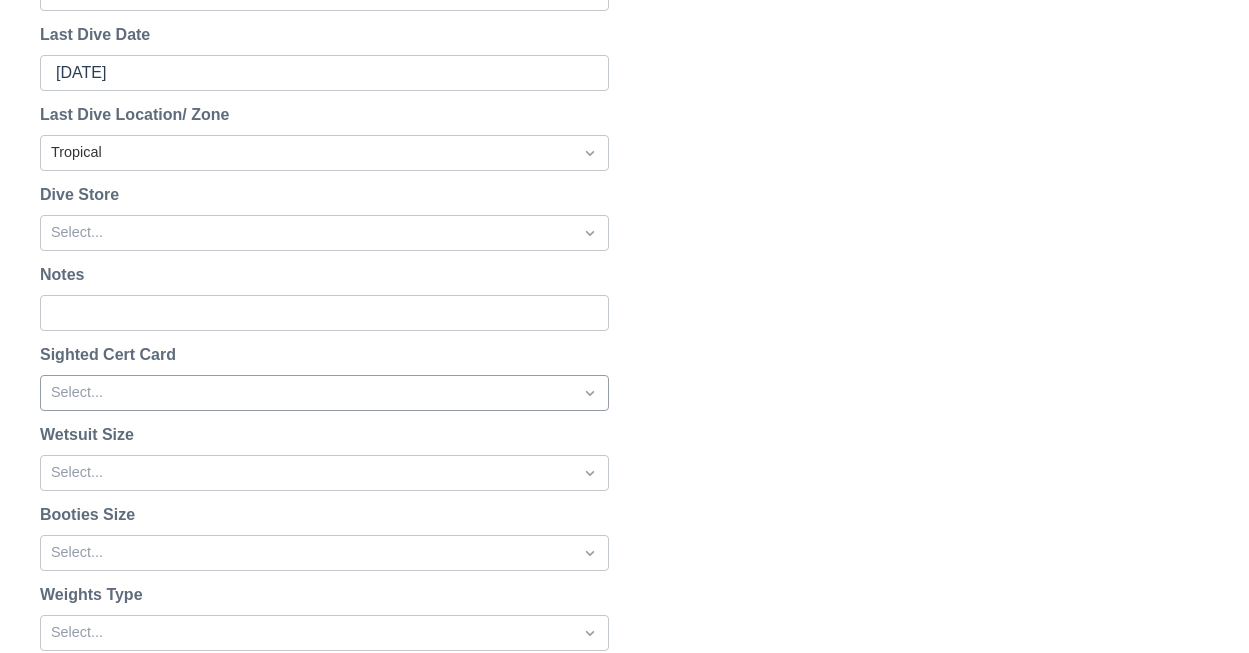 click at bounding box center [306, 393] 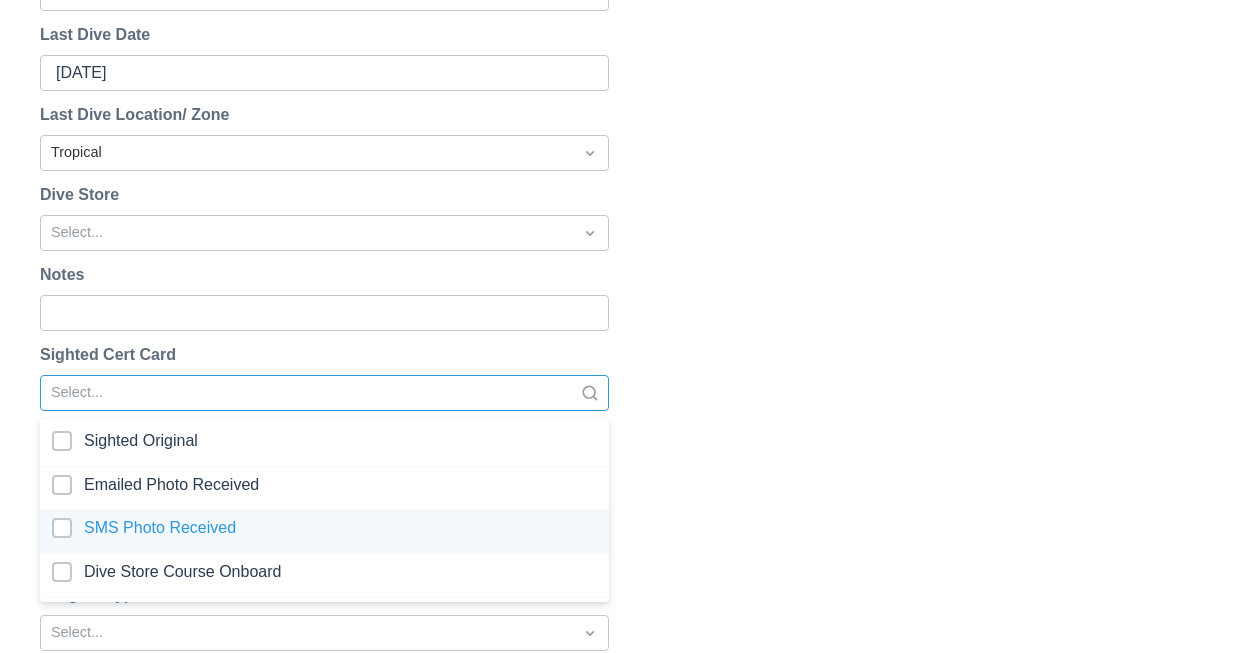 click at bounding box center [324, 531] 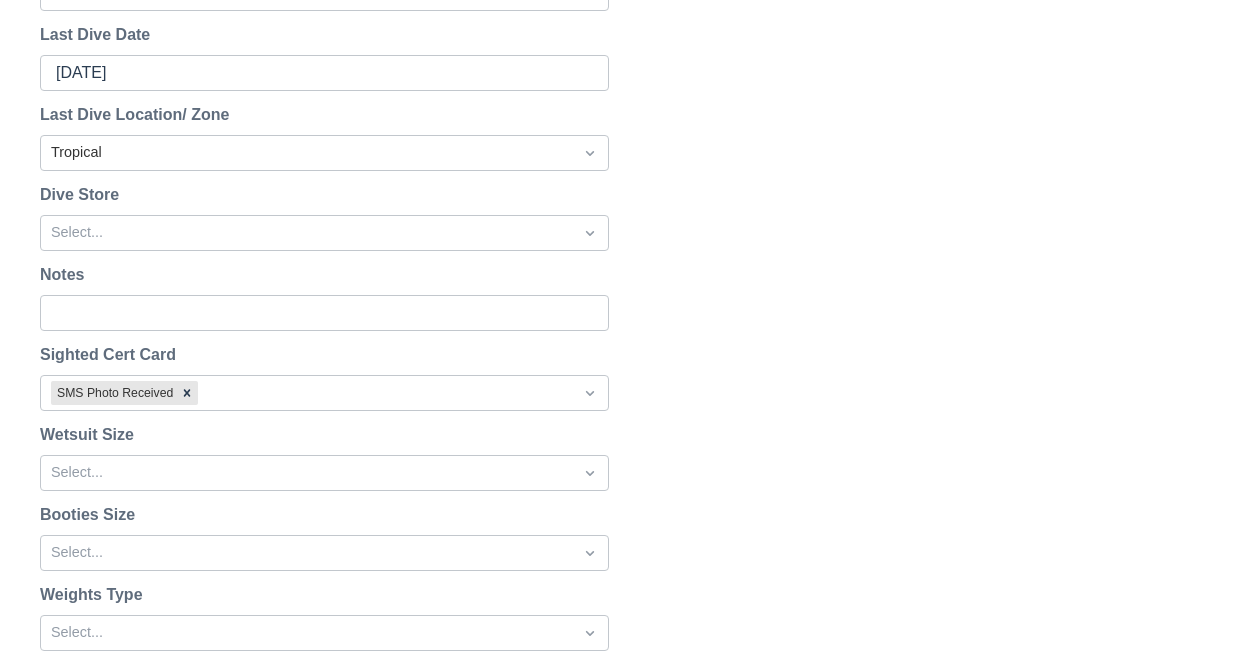 click on "Wetsuit Size Select..." at bounding box center [324, 457] 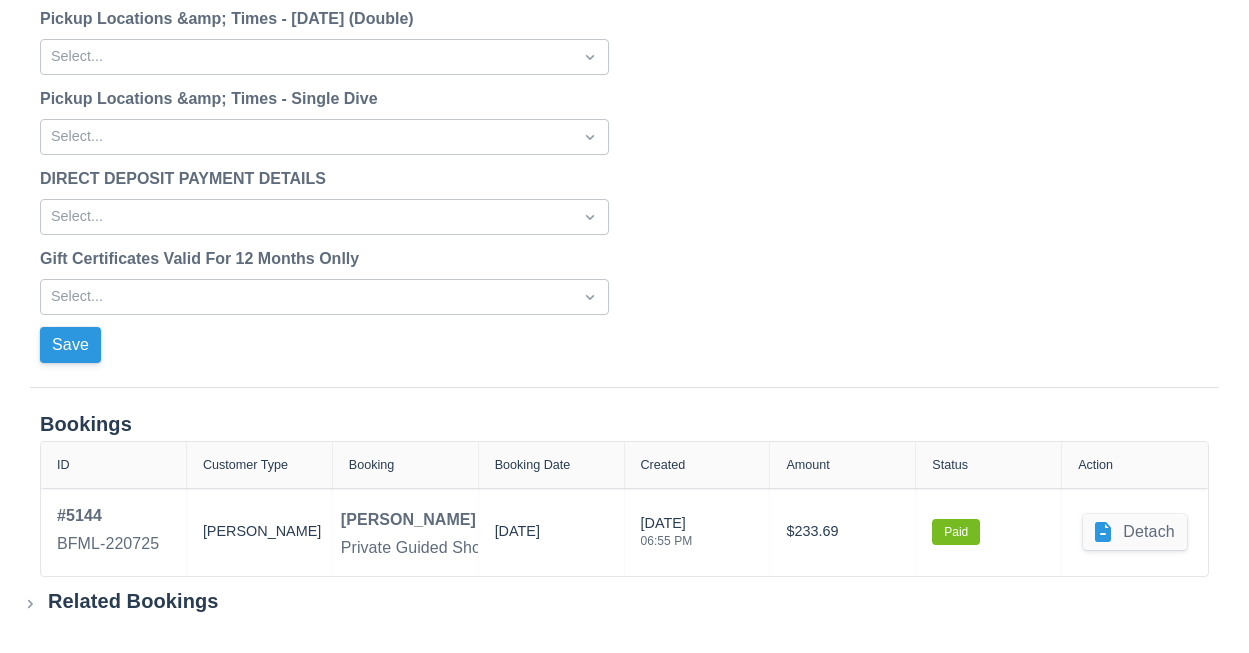 click on "Save" at bounding box center (70, 345) 